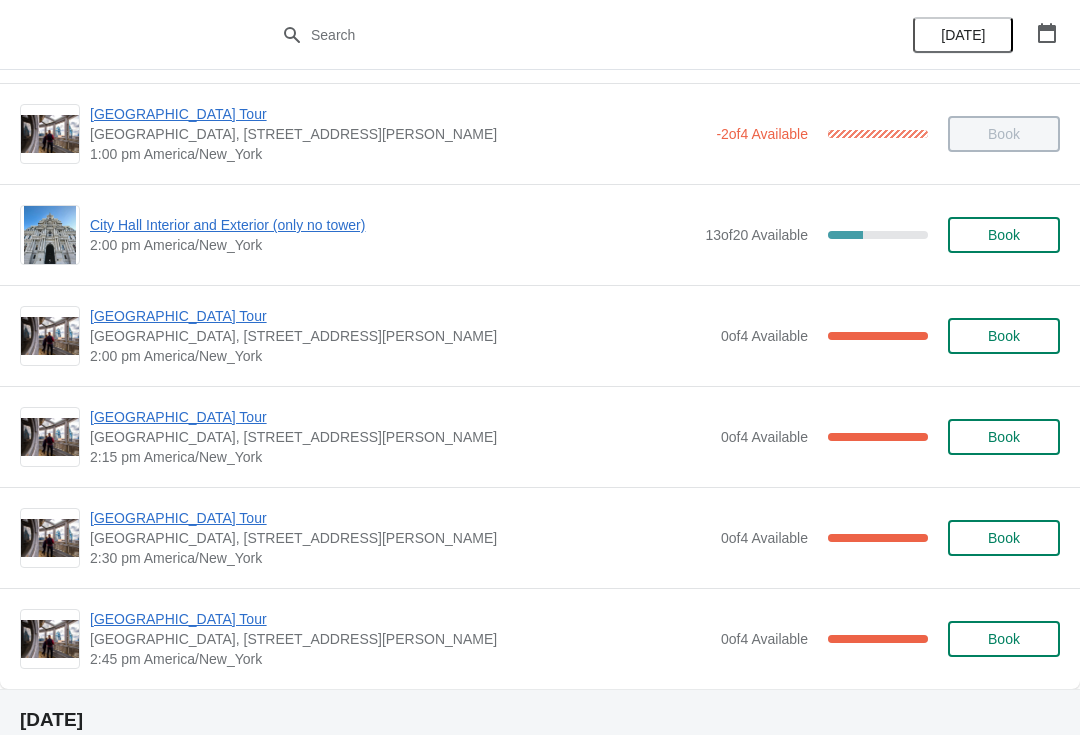 scroll, scrollTop: 1411, scrollLeft: 0, axis: vertical 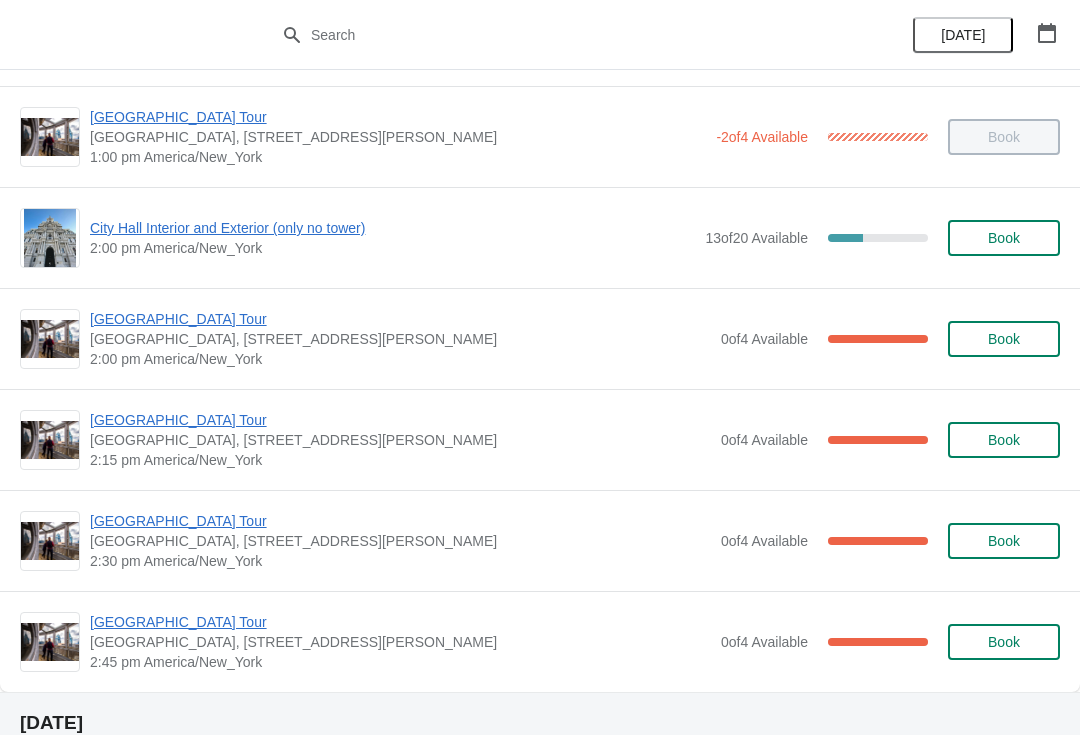 click on "City Hall Tower Tour City Hall Visitor Center, 1400 John F Kennedy Boulevard Suite 121, Philadelphia, PA, USA 2:15 pm America/New_York 0  of  4   Available 100 % Book" at bounding box center [540, 439] 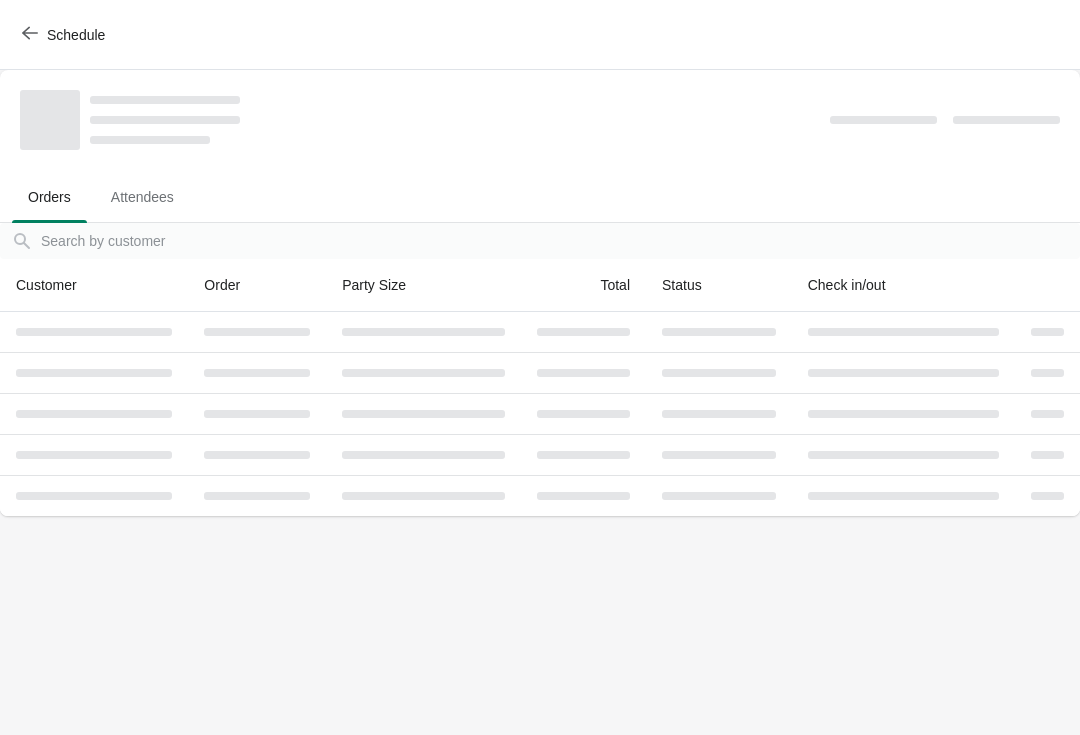 scroll, scrollTop: 0, scrollLeft: 0, axis: both 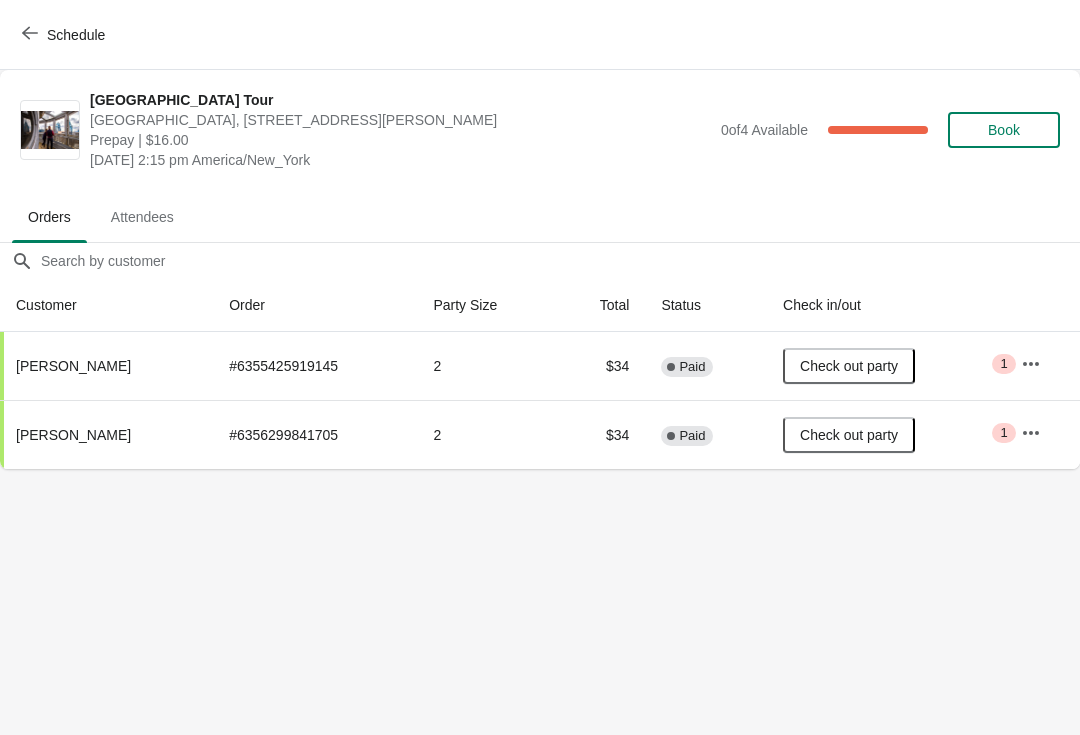 click at bounding box center (30, 34) 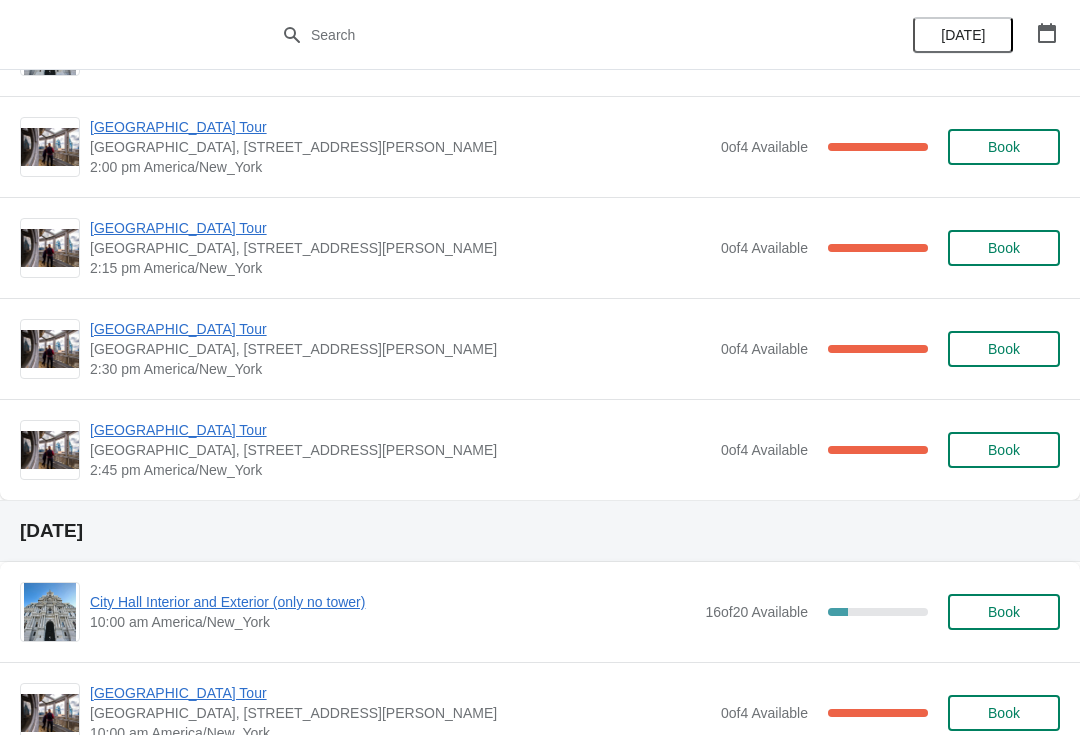 scroll, scrollTop: 1606, scrollLeft: 0, axis: vertical 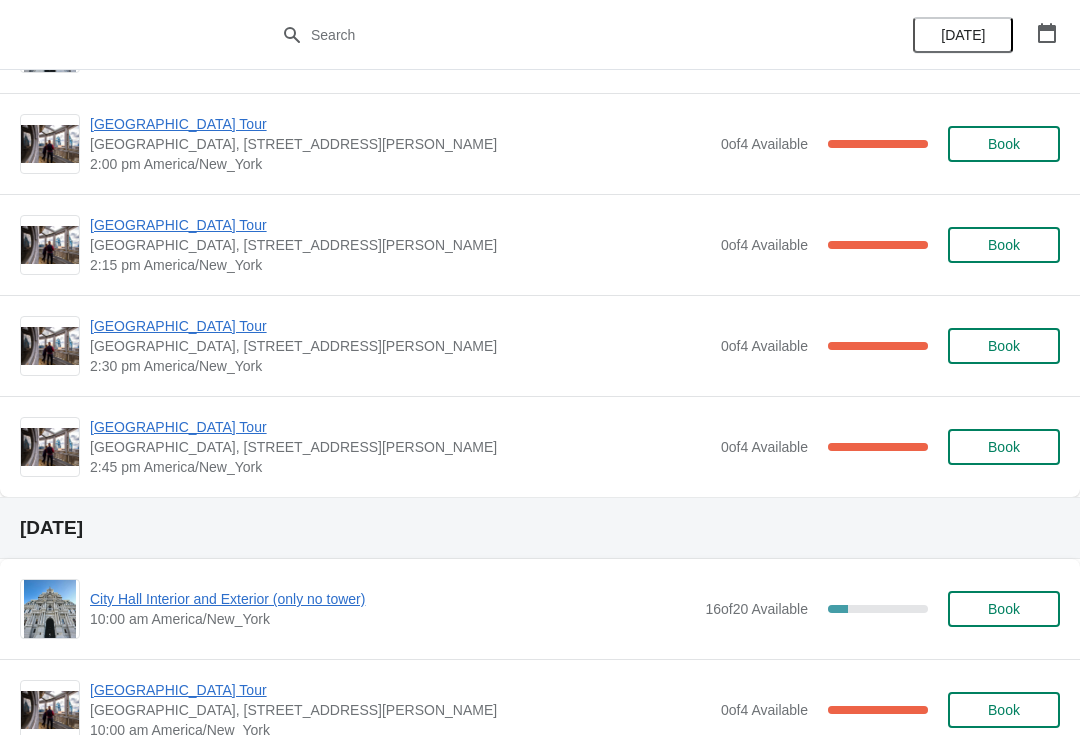 click on "[GEOGRAPHIC_DATA] Tour" at bounding box center (400, 326) 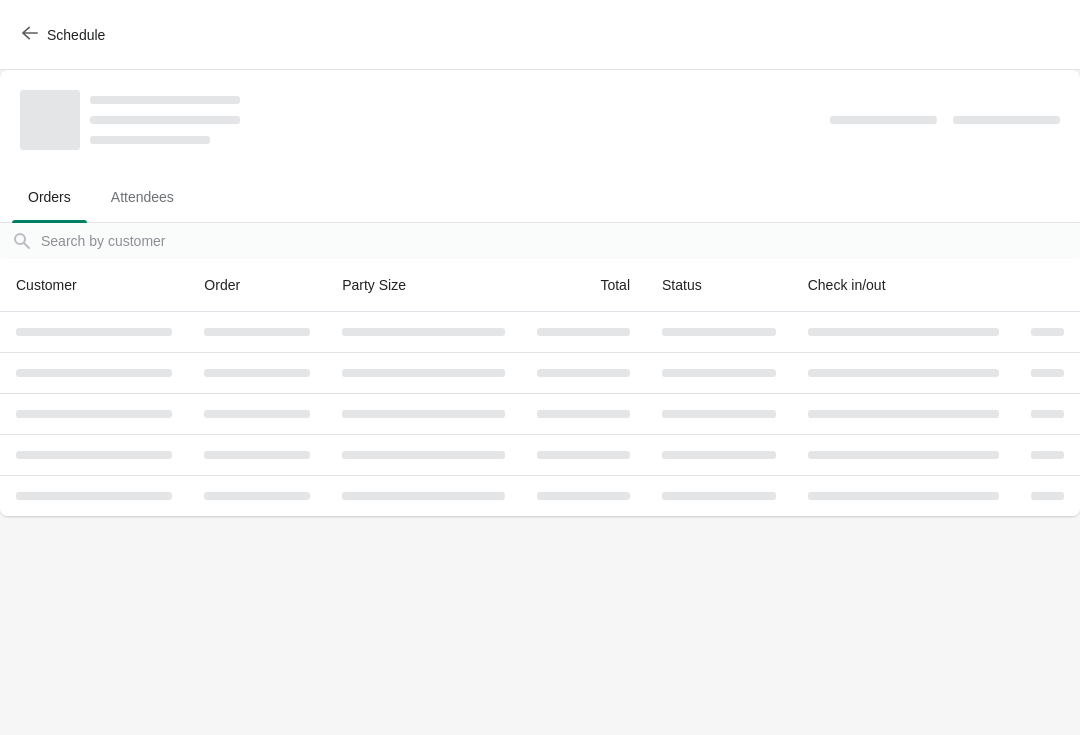 scroll, scrollTop: 0, scrollLeft: 0, axis: both 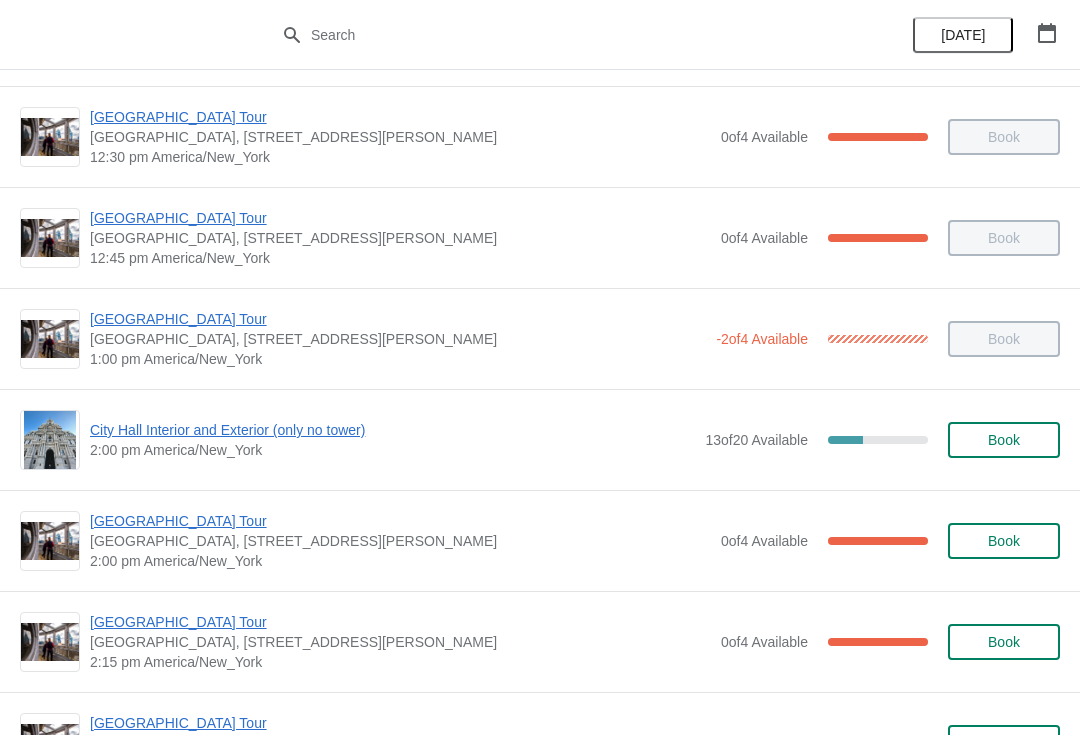 click on "[GEOGRAPHIC_DATA] Tour" at bounding box center [400, 521] 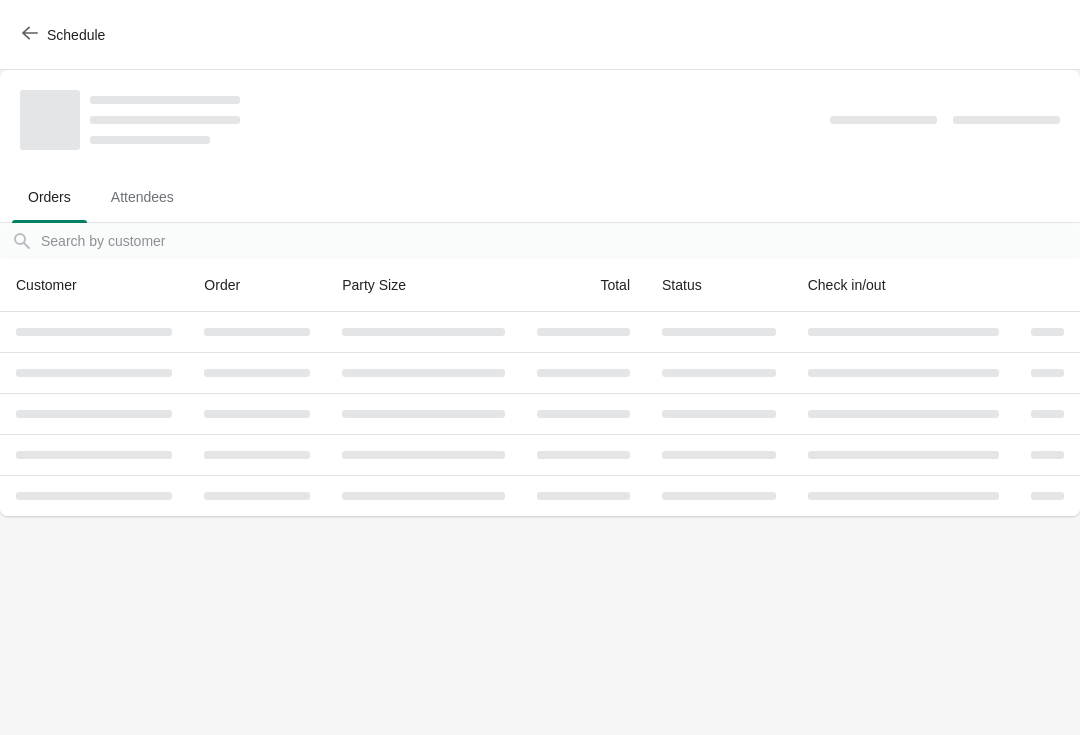 scroll, scrollTop: 0, scrollLeft: 0, axis: both 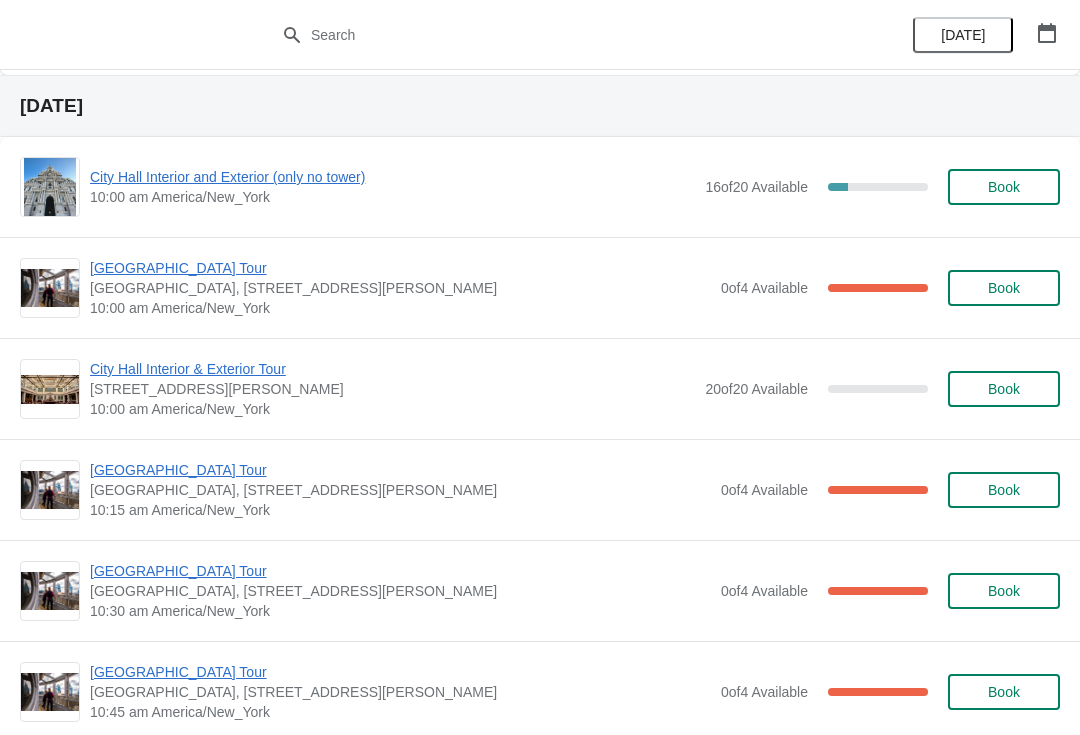 click on "City Hall Interior and Exterior (only no tower)" at bounding box center (392, 177) 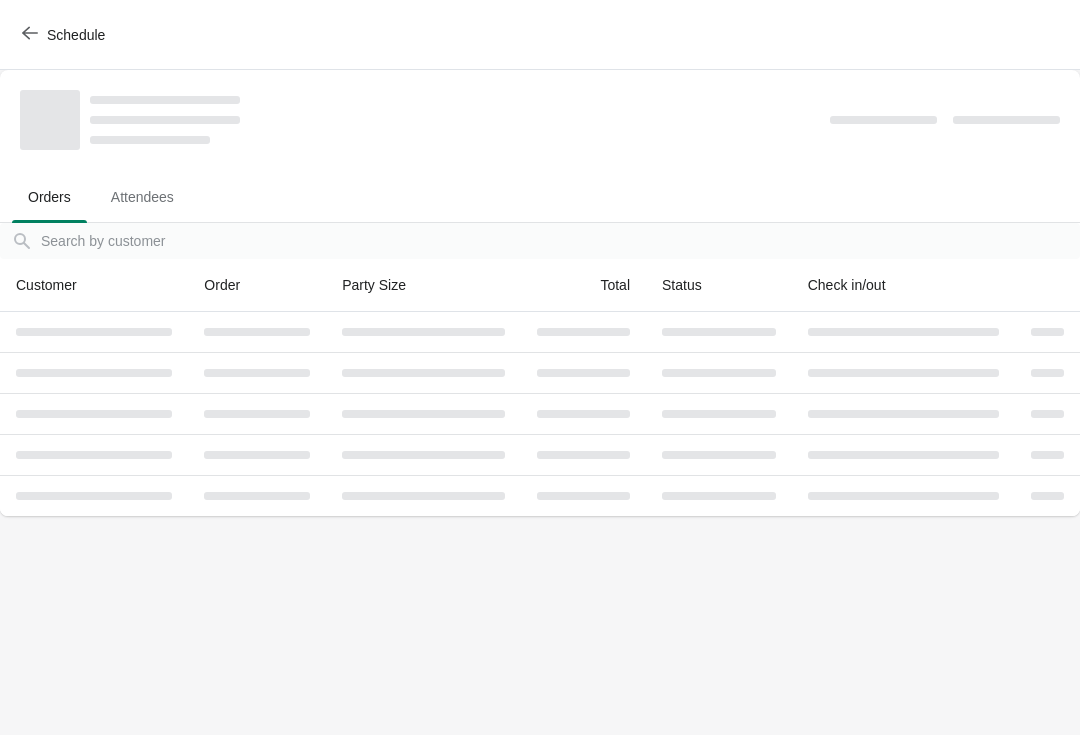scroll, scrollTop: 0, scrollLeft: 0, axis: both 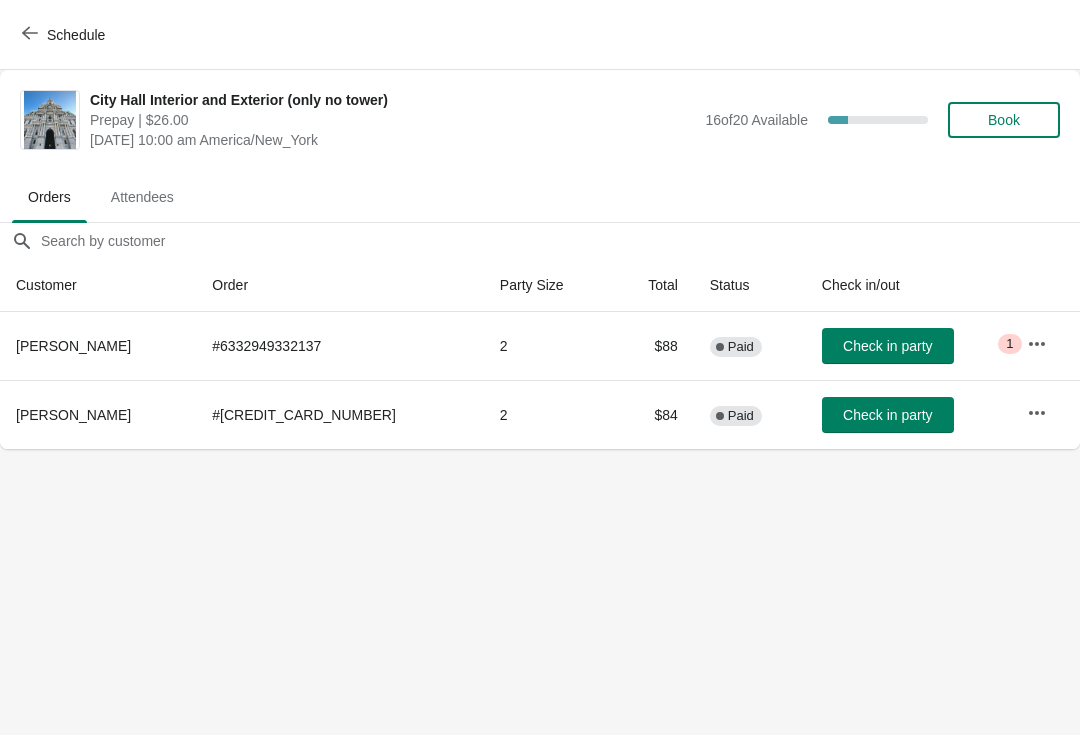 click on "Book" at bounding box center [1004, 120] 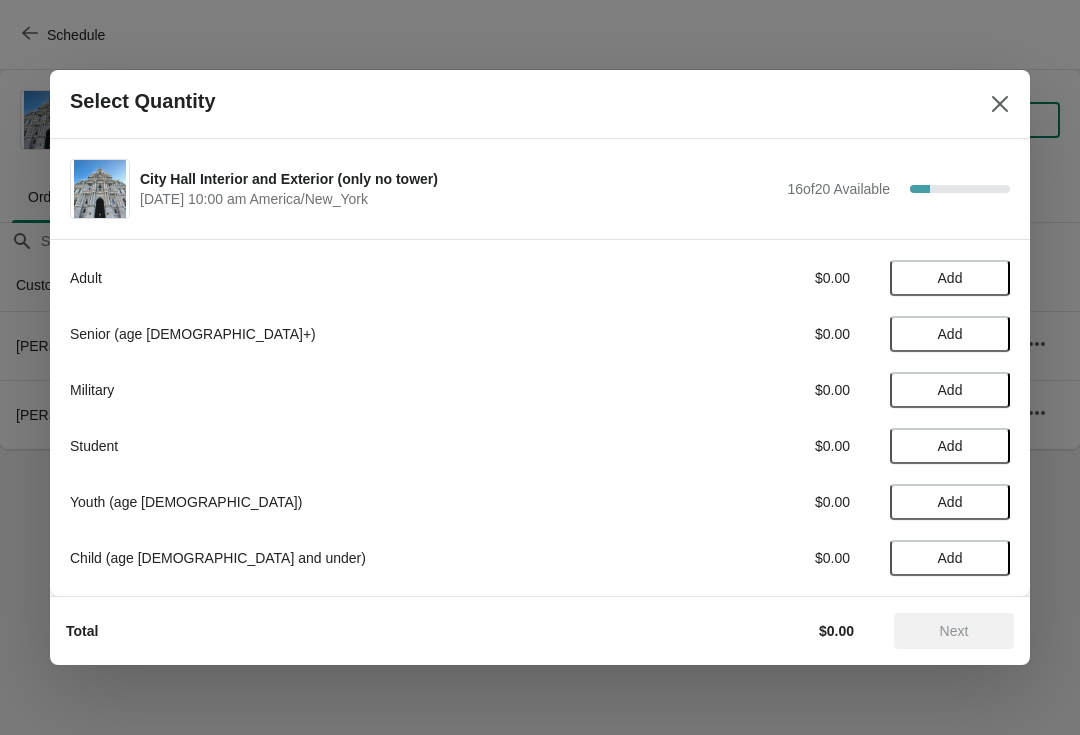 click on "Add" at bounding box center [950, 278] 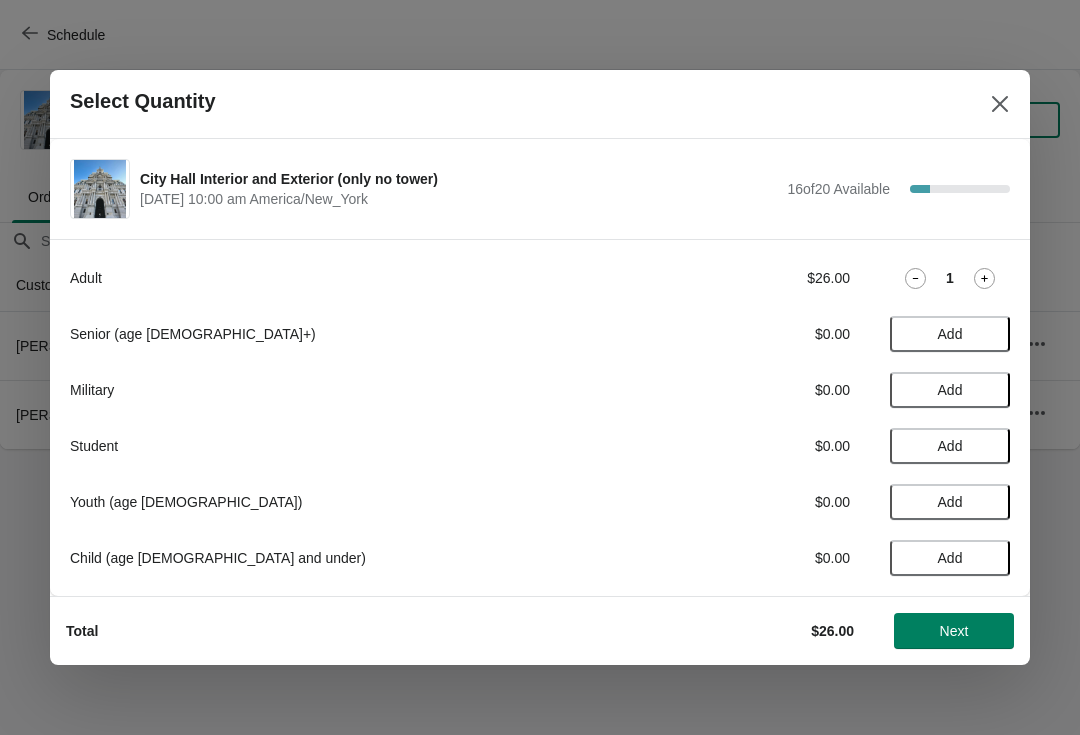 click 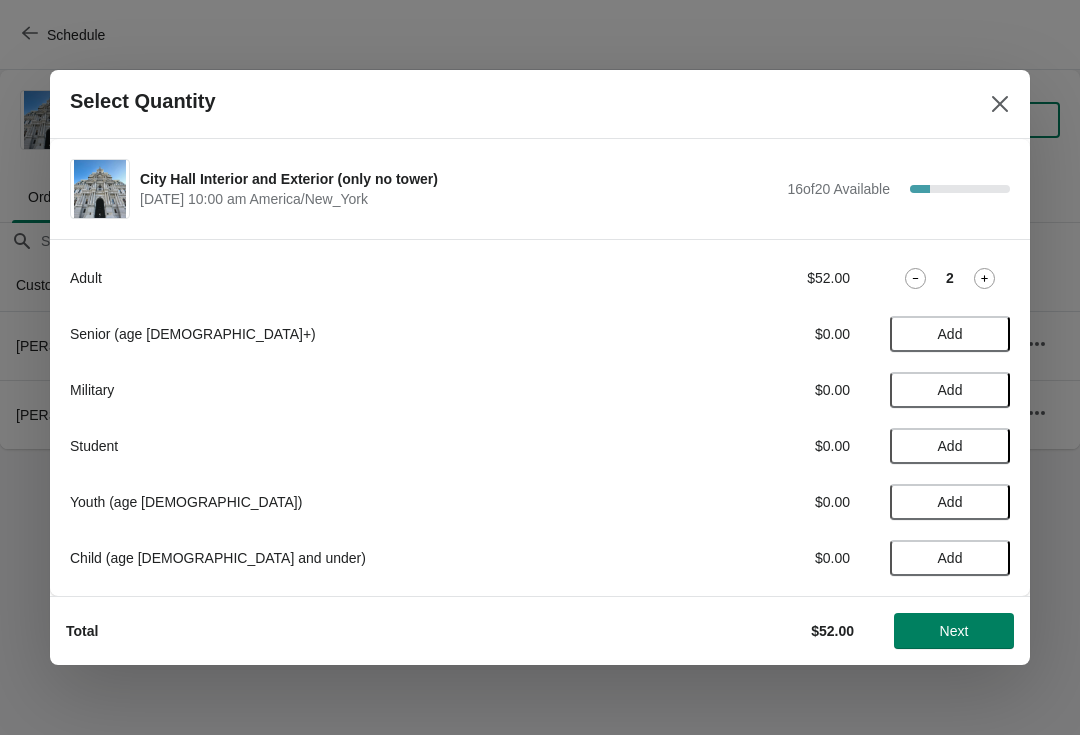 click 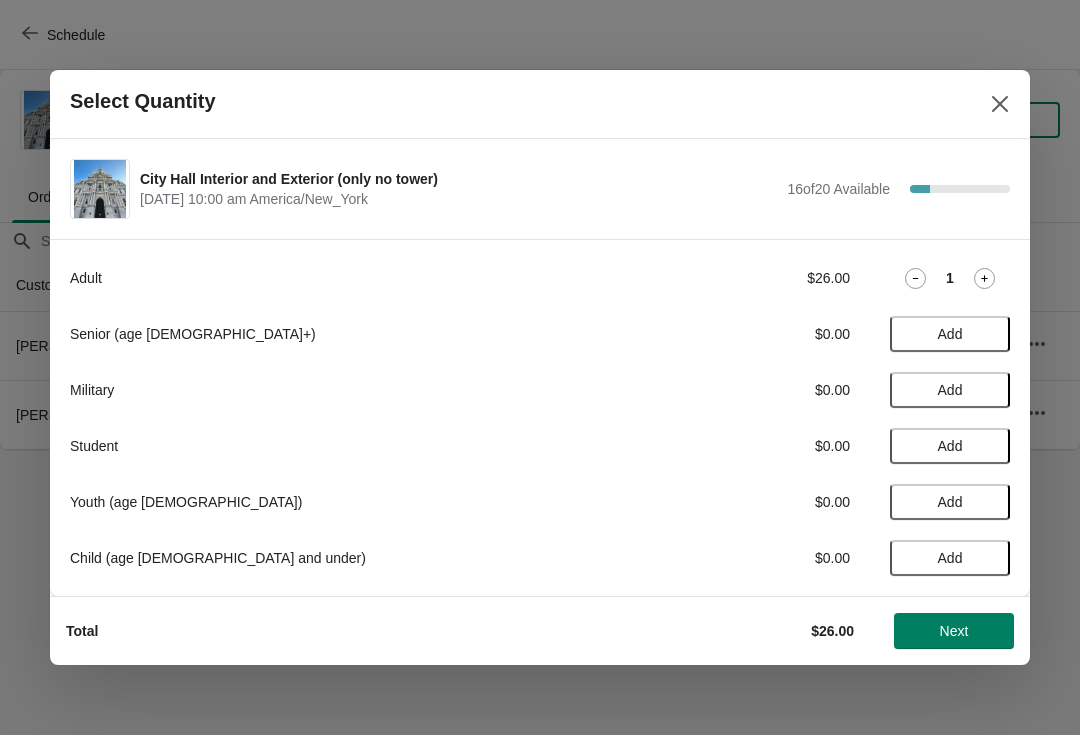 click on "Next" at bounding box center (954, 631) 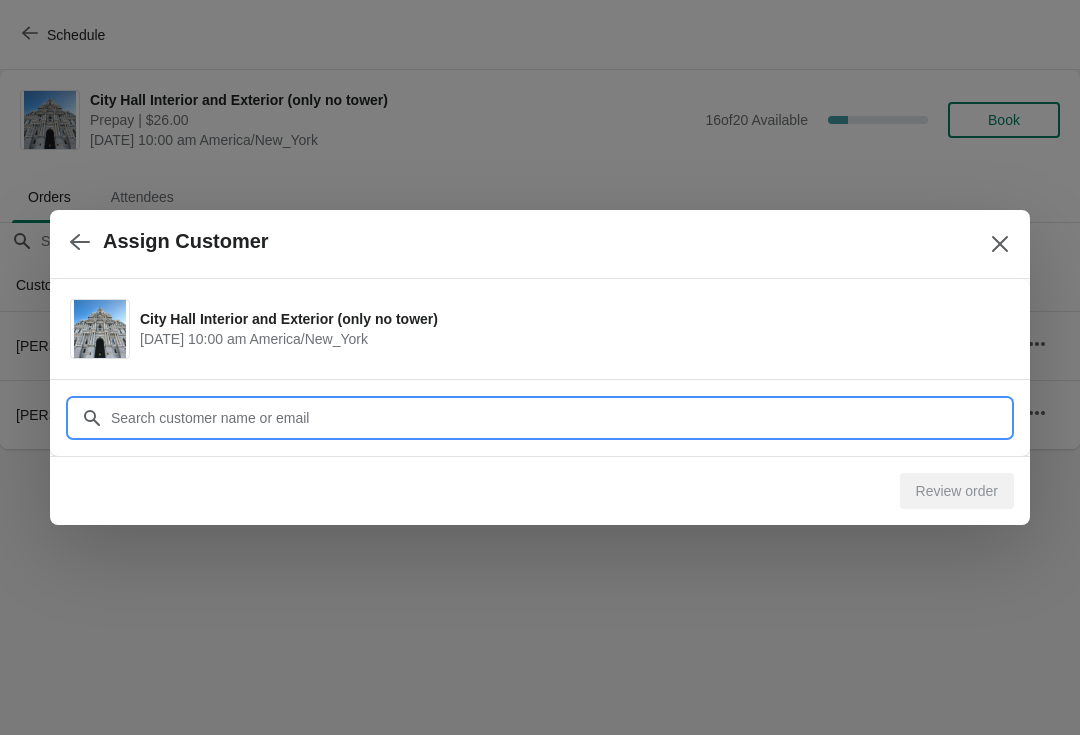 click on "Customer" at bounding box center [560, 418] 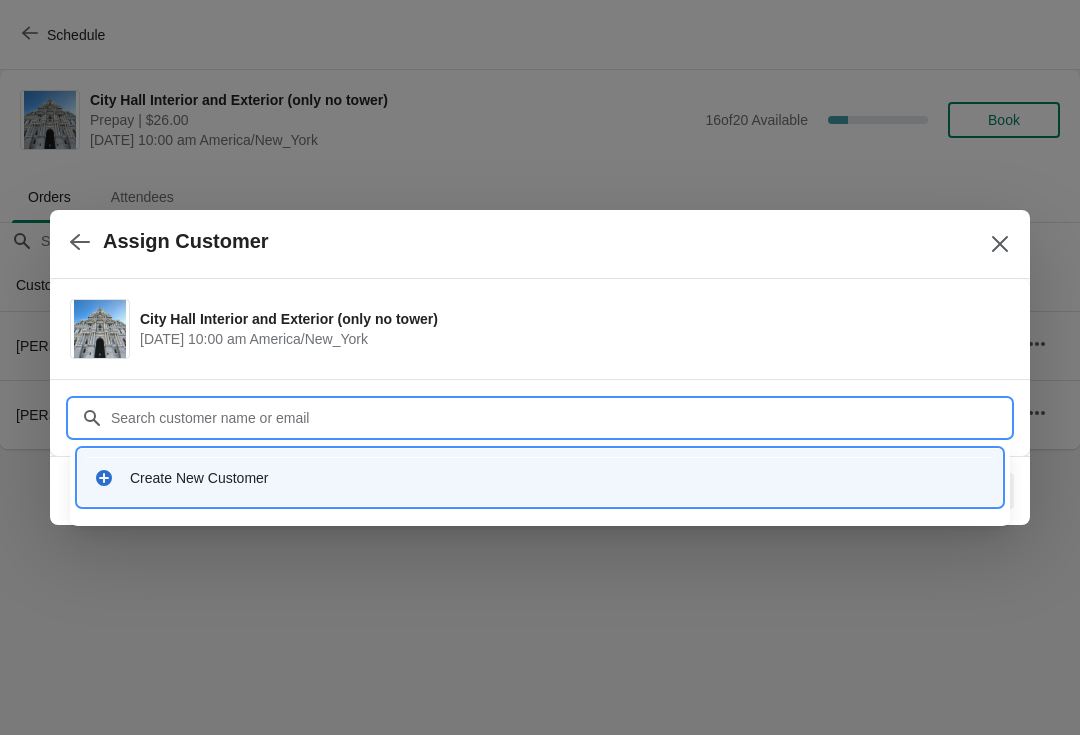 click on "City Hall Interior and Exterior (only no tower) July 17 | 10:00 am America/New_York" at bounding box center [540, 329] 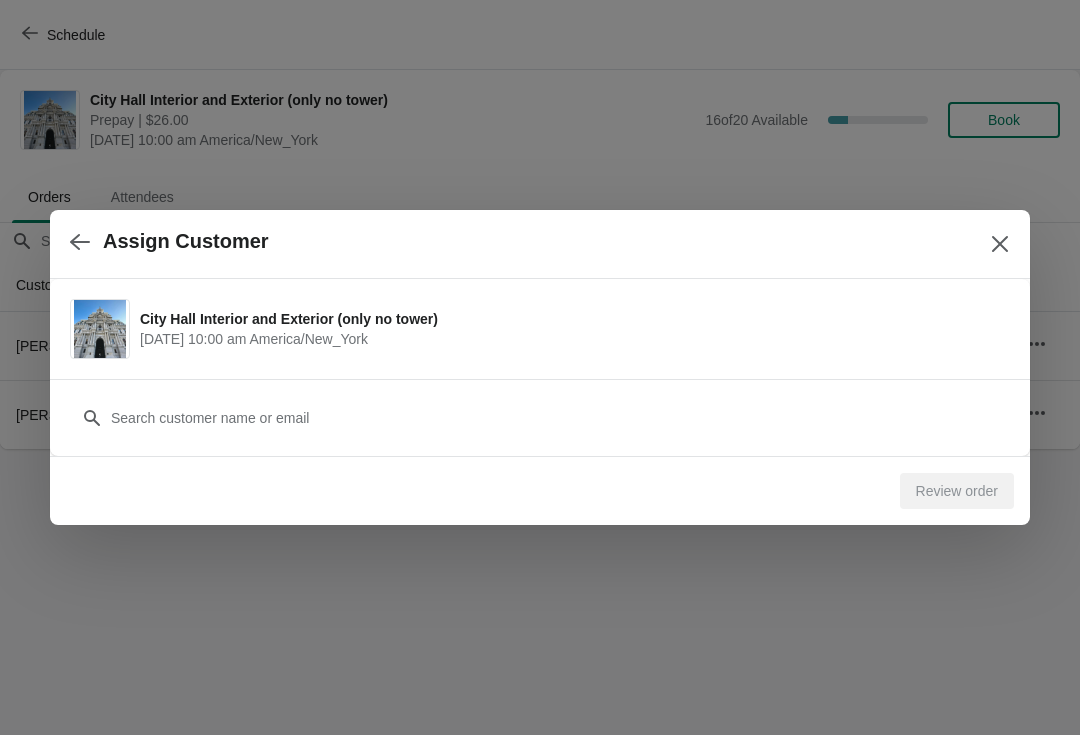 click on "Review order" at bounding box center [957, 491] 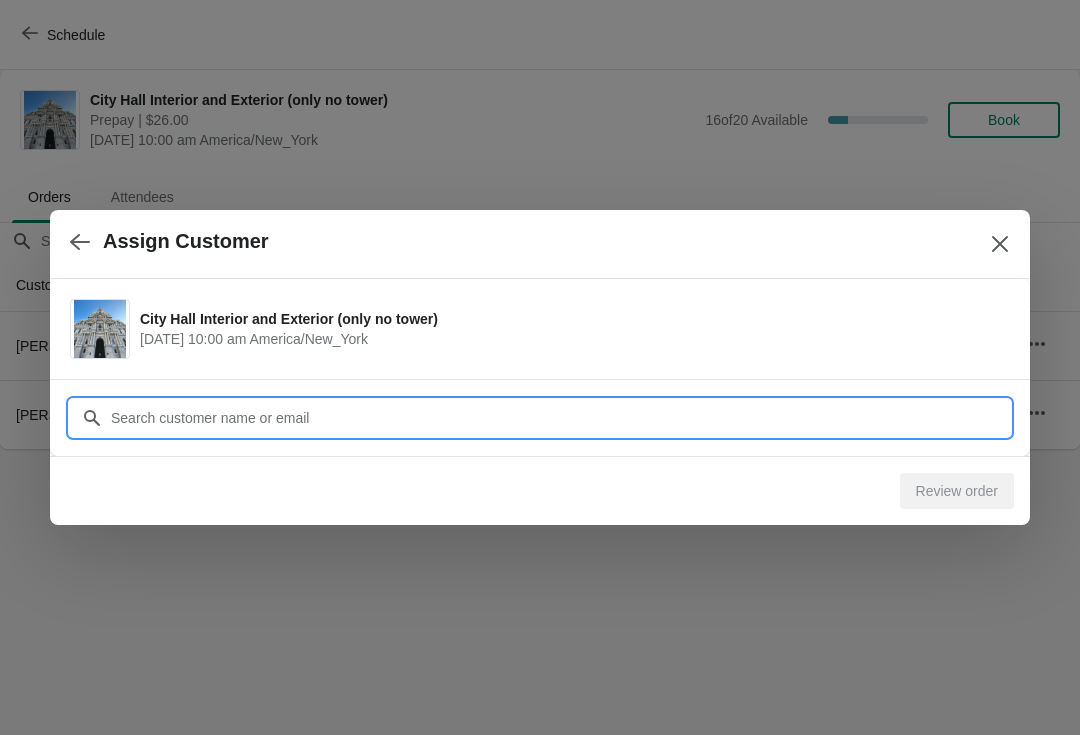 click on "Customer" at bounding box center [560, 418] 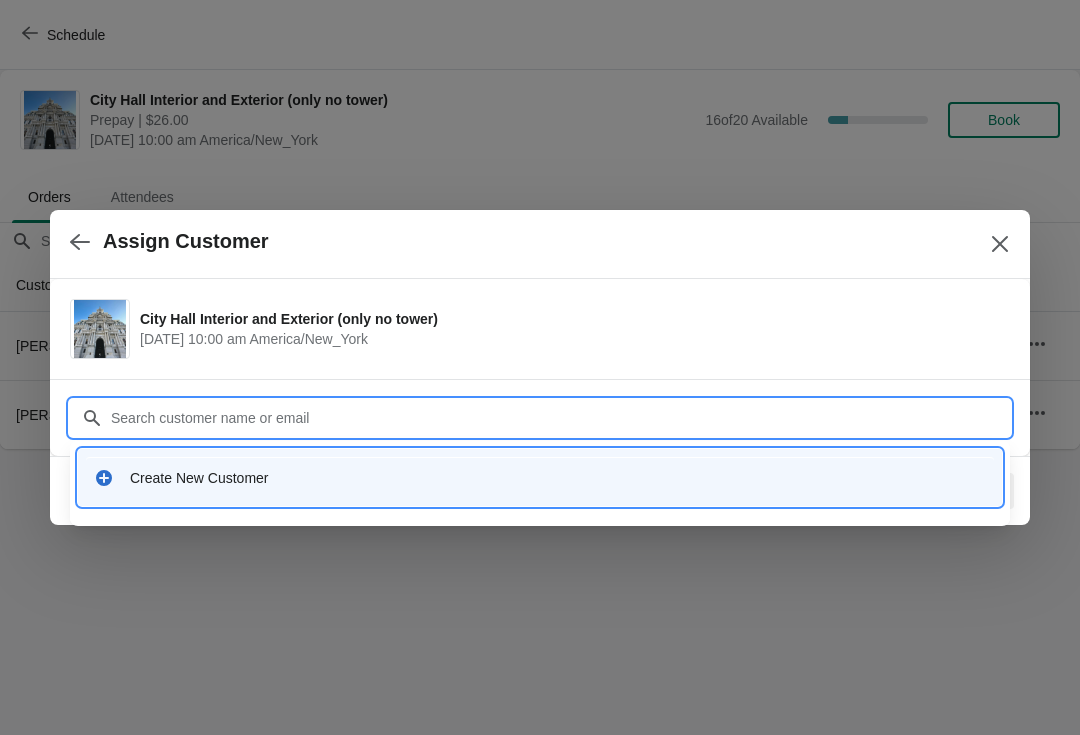 click on "Create New Customer" at bounding box center (558, 478) 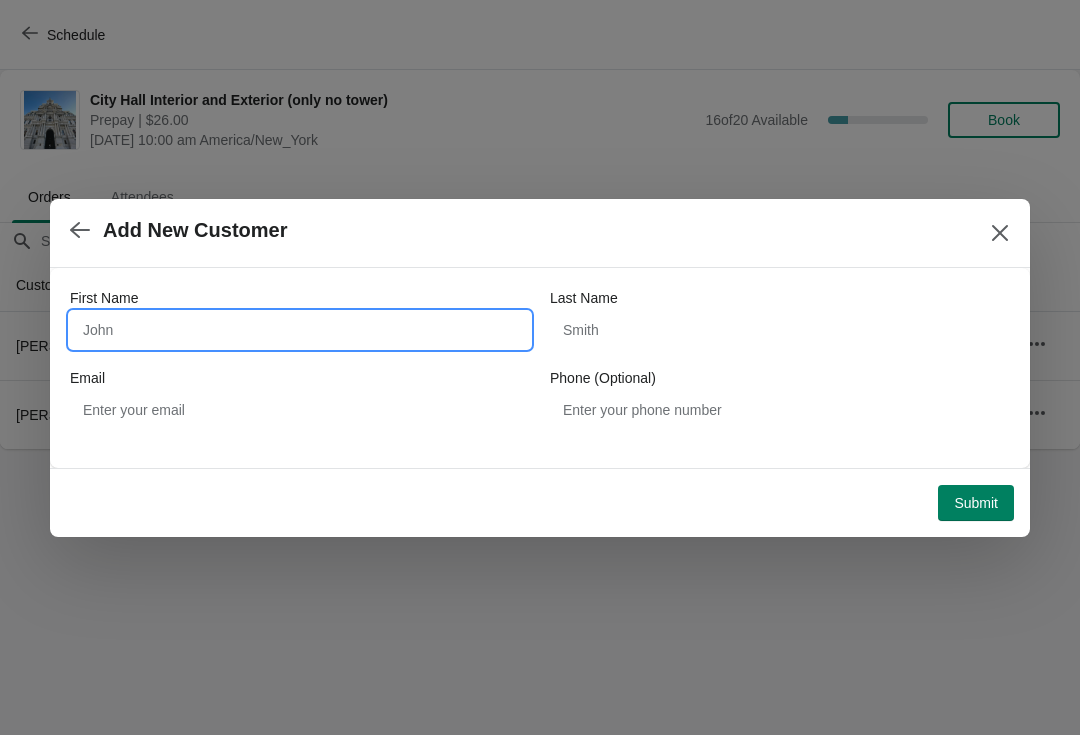 click on "First Name" at bounding box center [300, 330] 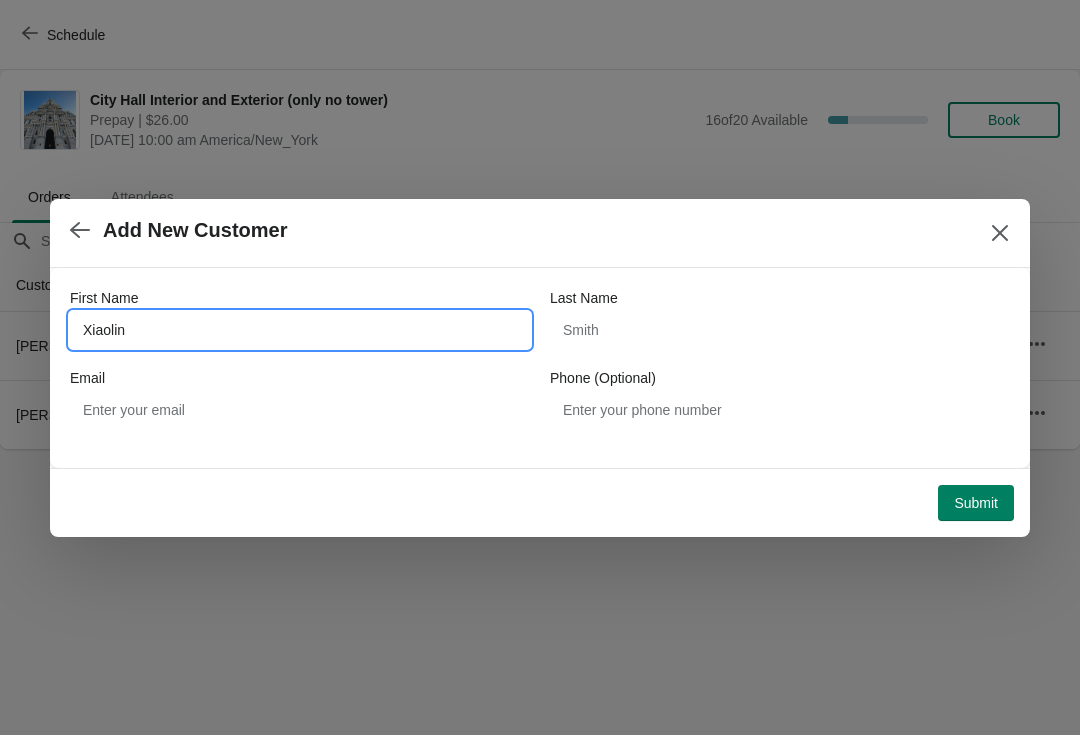 type on "Xiaolin" 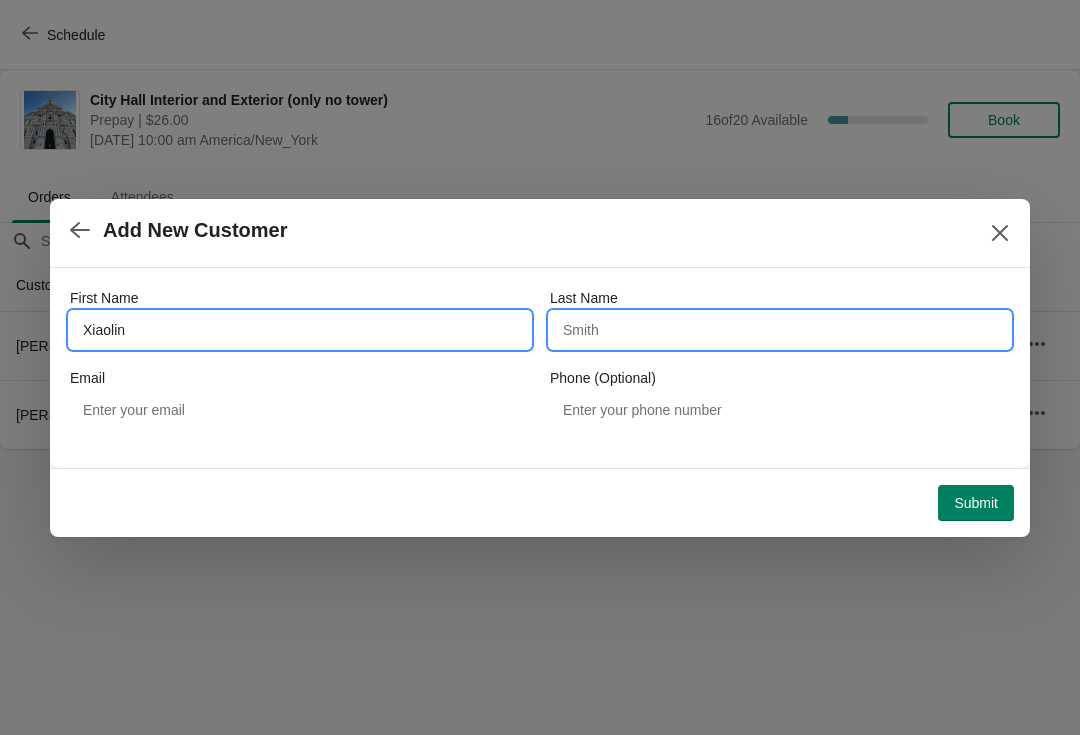 click on "Last Name" at bounding box center [780, 330] 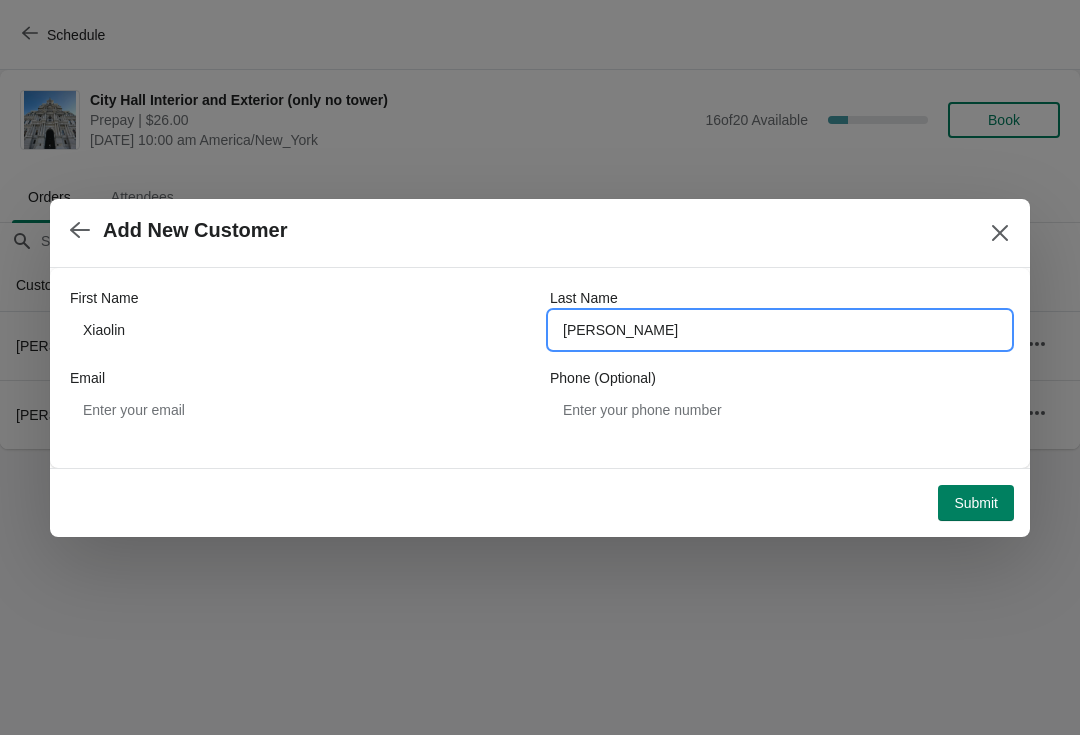 type on "Chu" 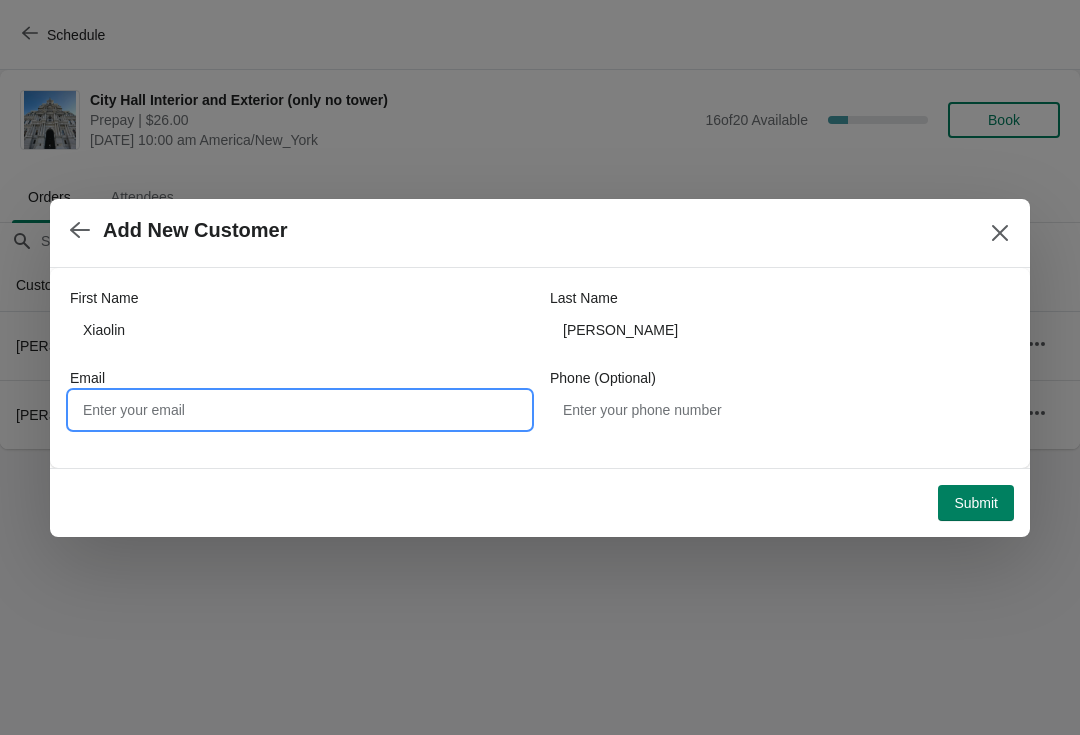 click on "Email" at bounding box center (300, 410) 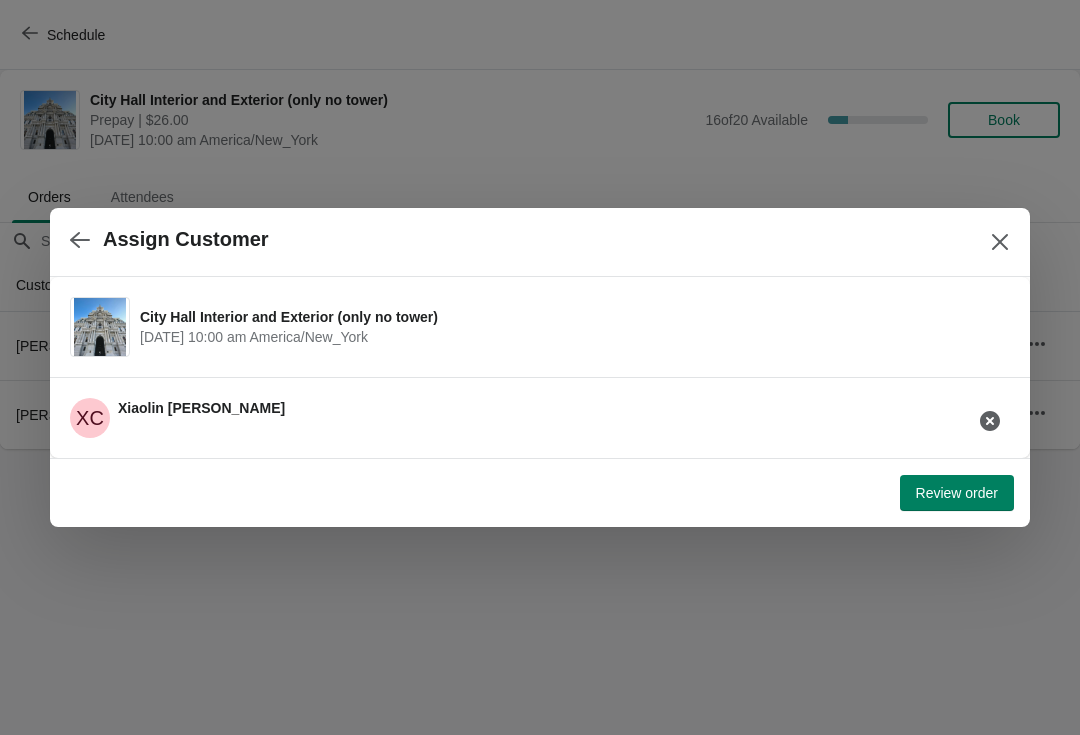 click on "Review order" at bounding box center [957, 493] 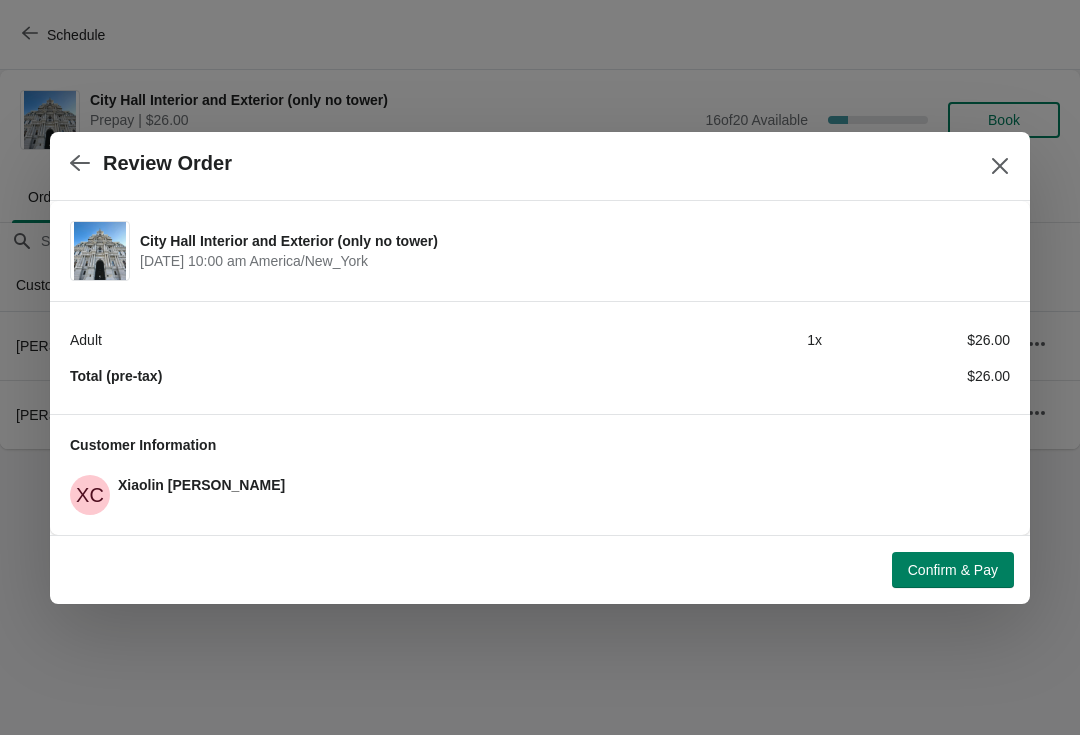 click on "Confirm & Pay" at bounding box center (953, 570) 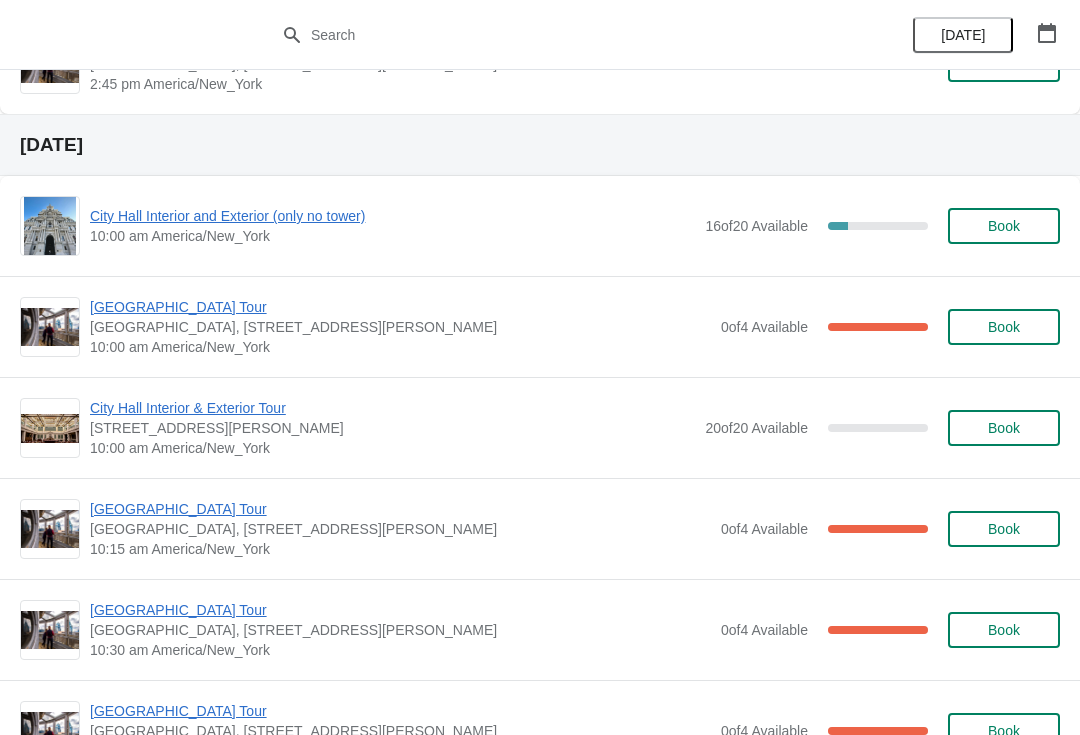 scroll, scrollTop: 3970, scrollLeft: 0, axis: vertical 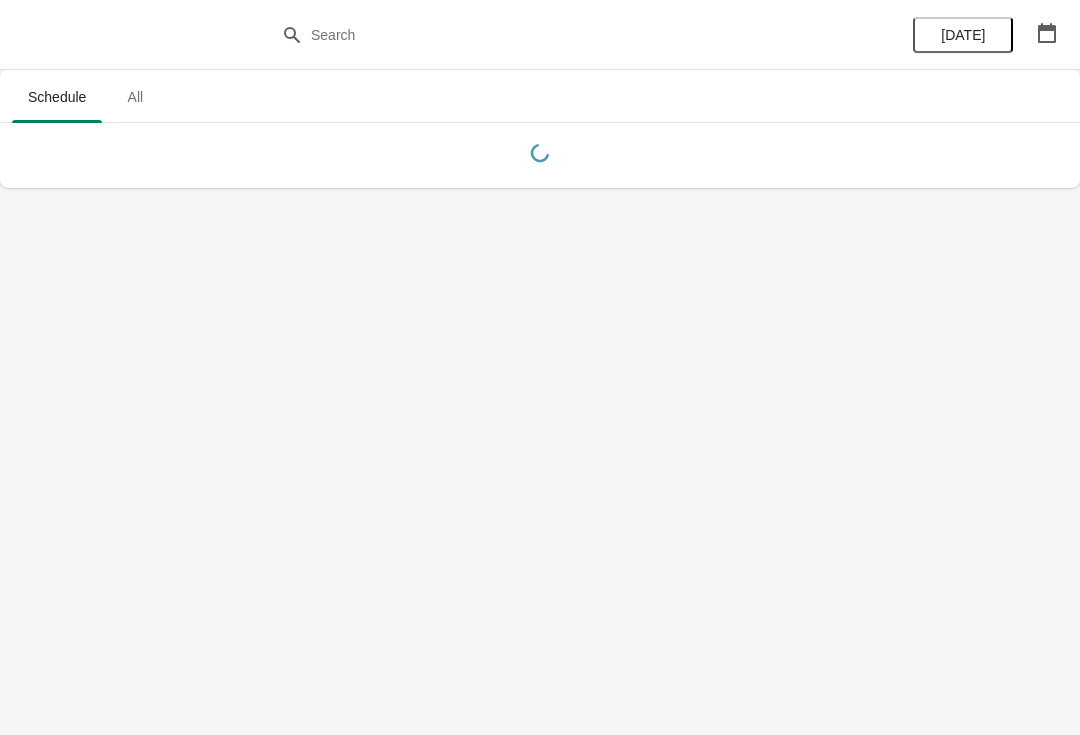 click 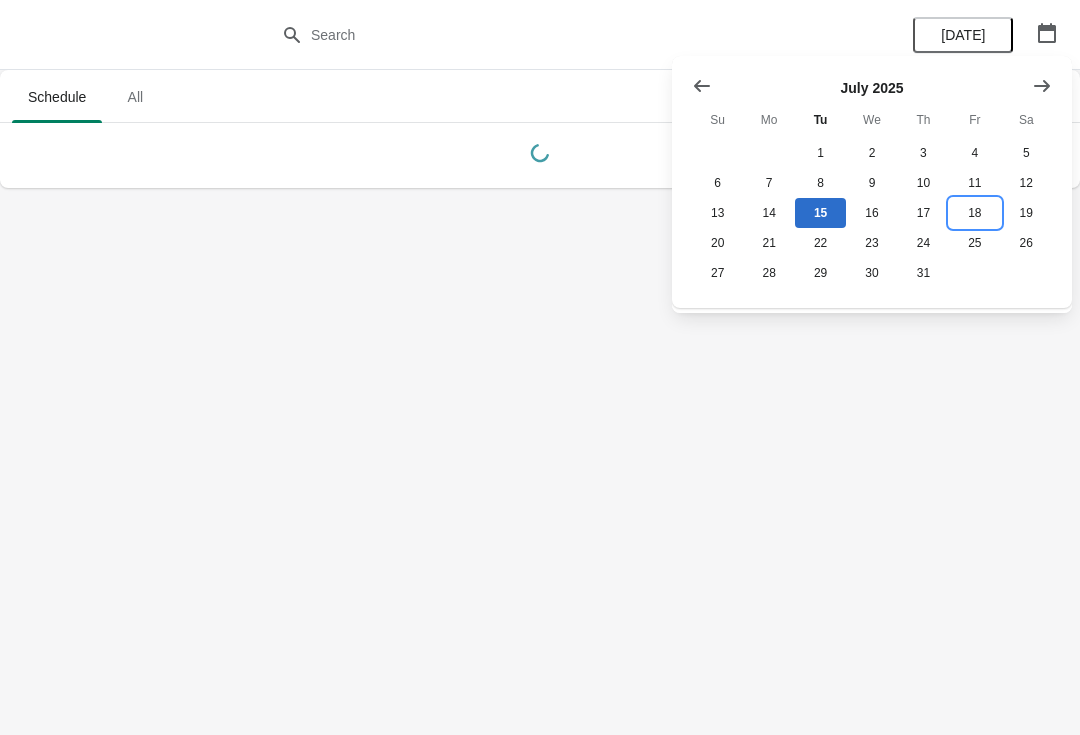 click on "18" at bounding box center [974, 213] 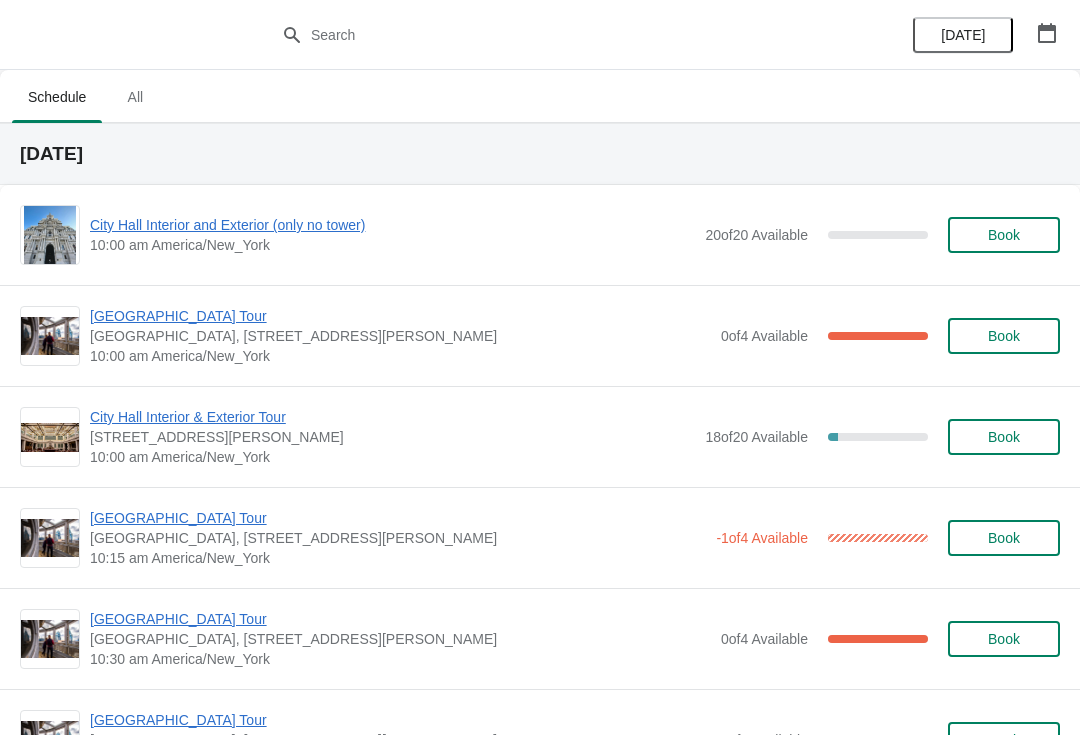 scroll, scrollTop: 0, scrollLeft: 0, axis: both 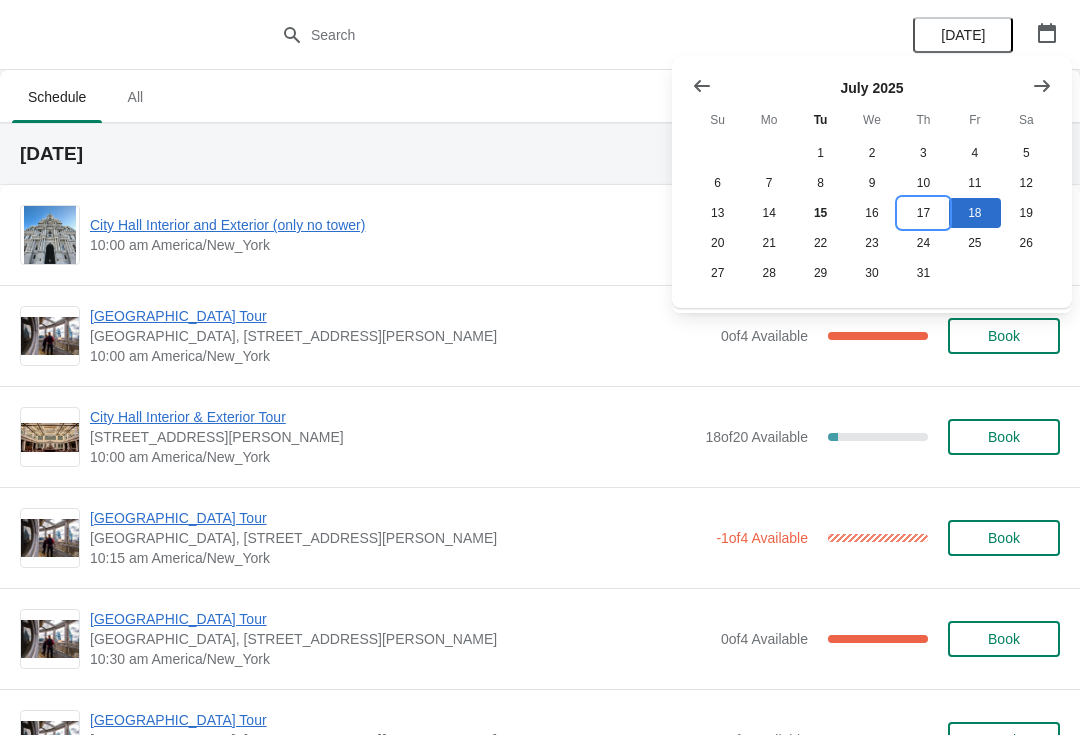 click on "17" at bounding box center [923, 213] 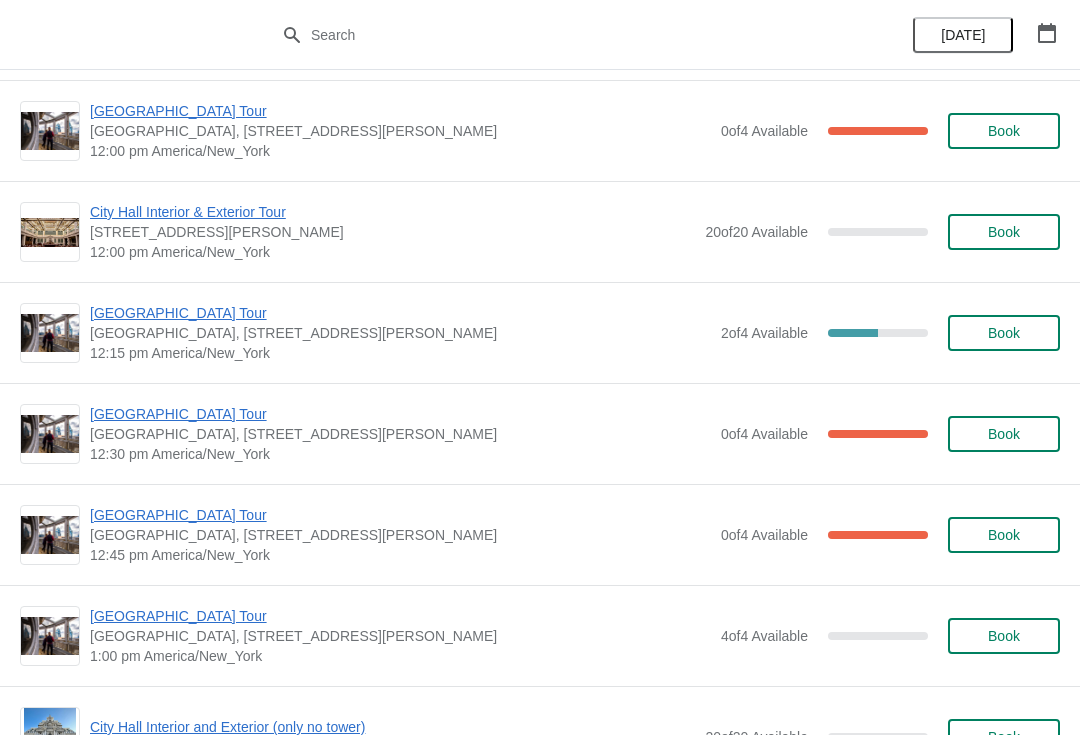 scroll, scrollTop: 1015, scrollLeft: 0, axis: vertical 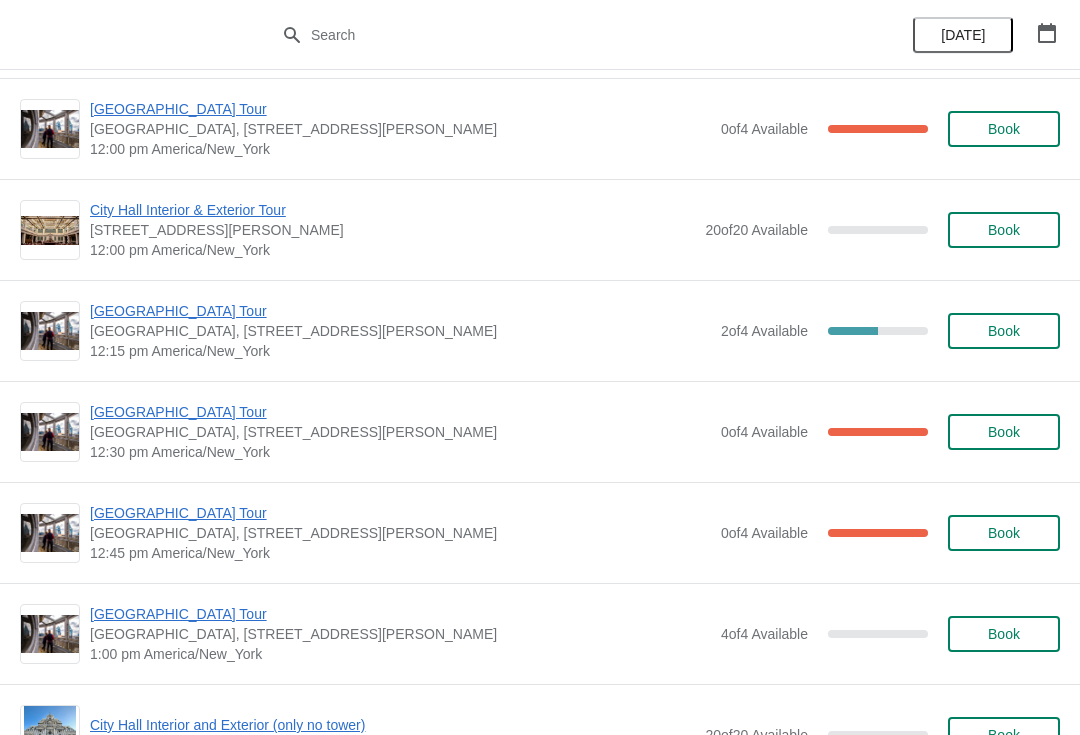 click on "[GEOGRAPHIC_DATA] Tour" at bounding box center [400, 311] 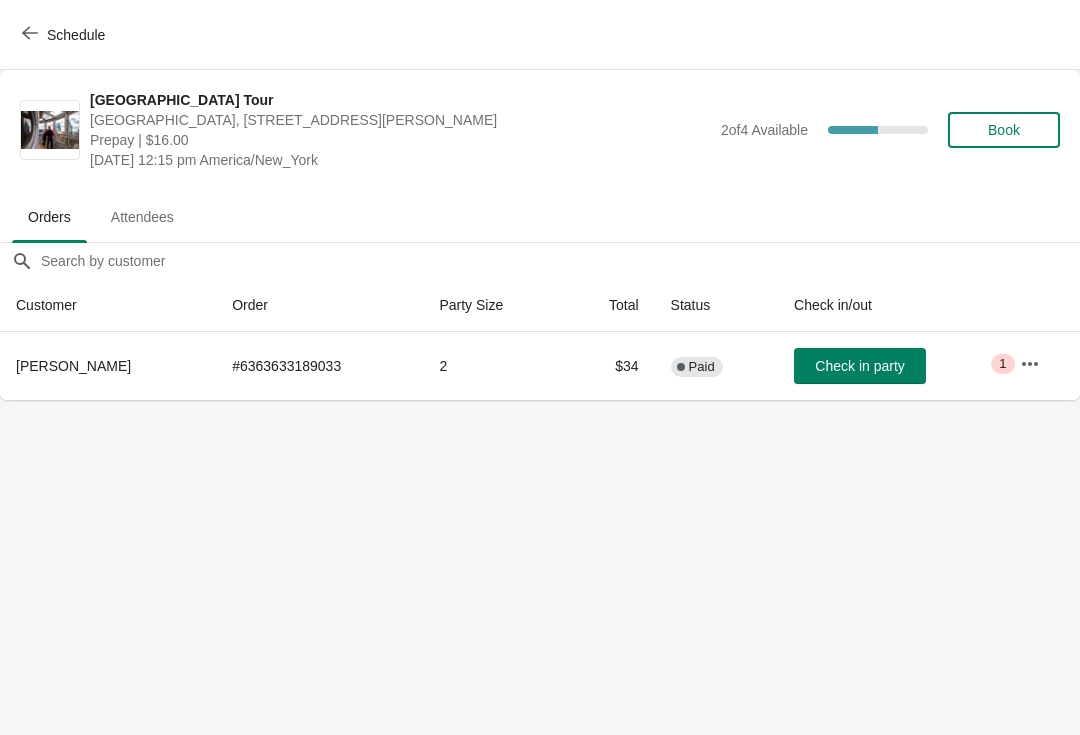 scroll, scrollTop: 0, scrollLeft: 0, axis: both 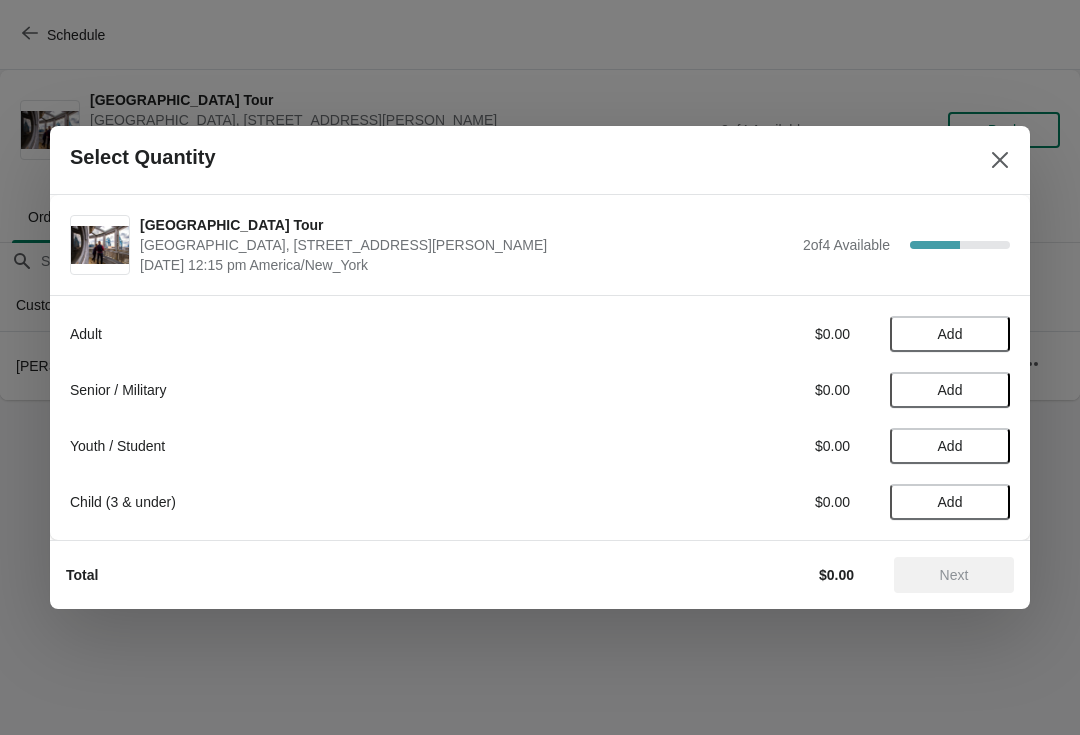 click on "Add" at bounding box center [950, 334] 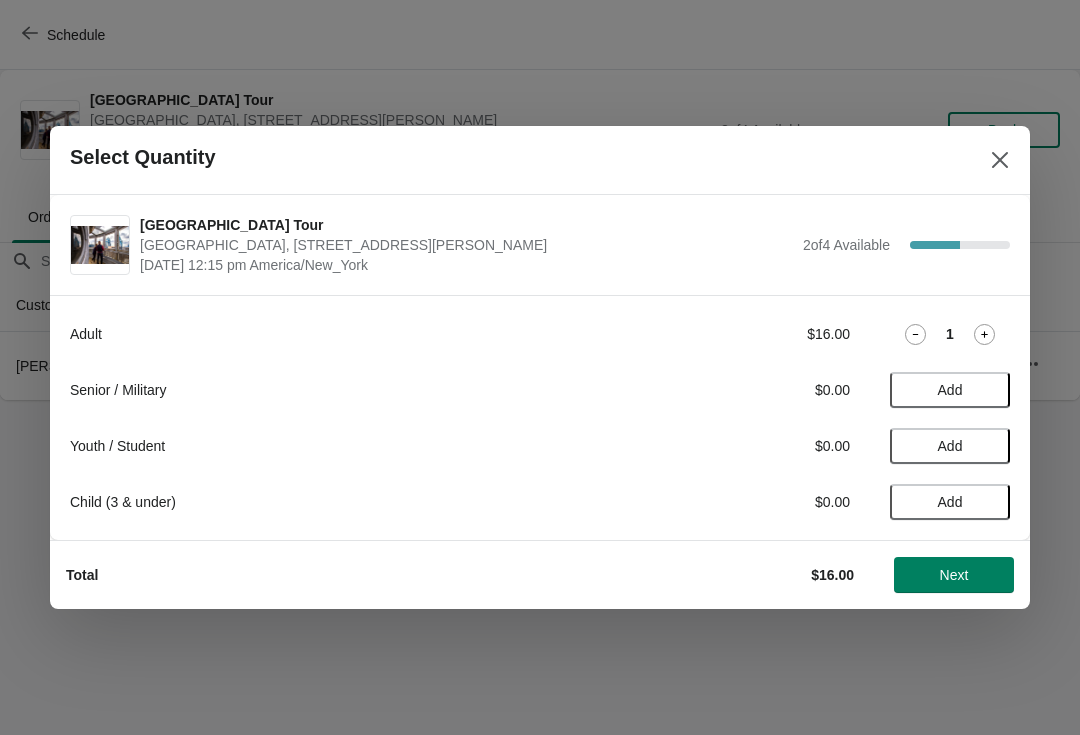 click on "Next" at bounding box center (954, 575) 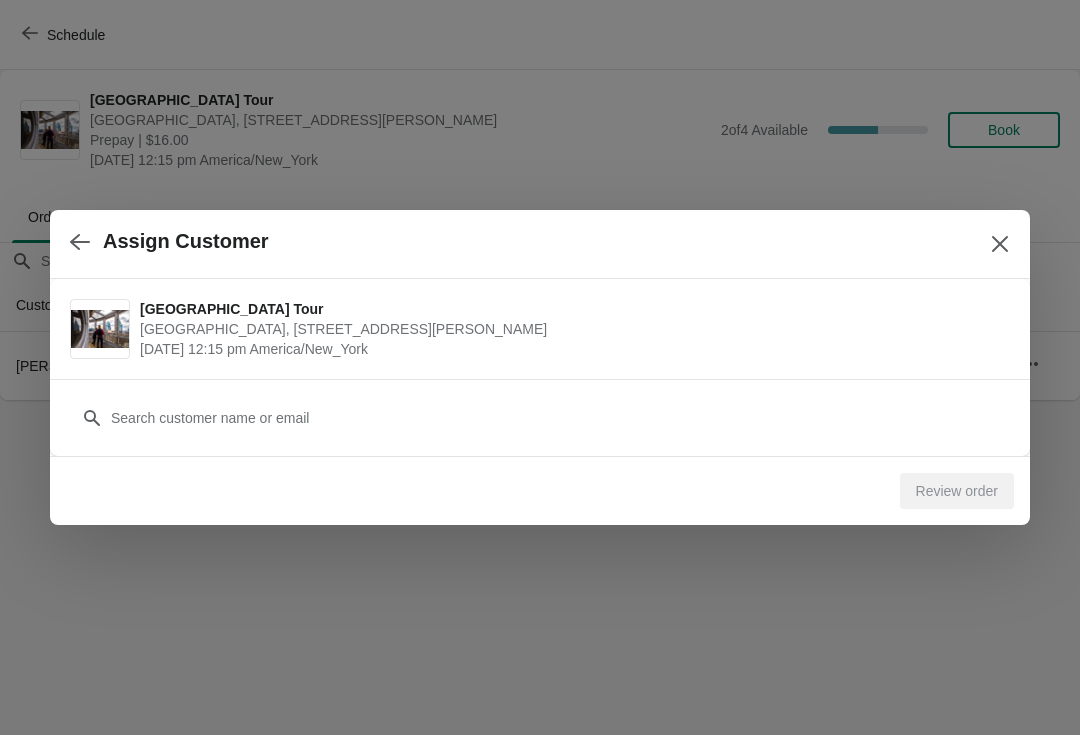 click on "Customer" at bounding box center [540, 417] 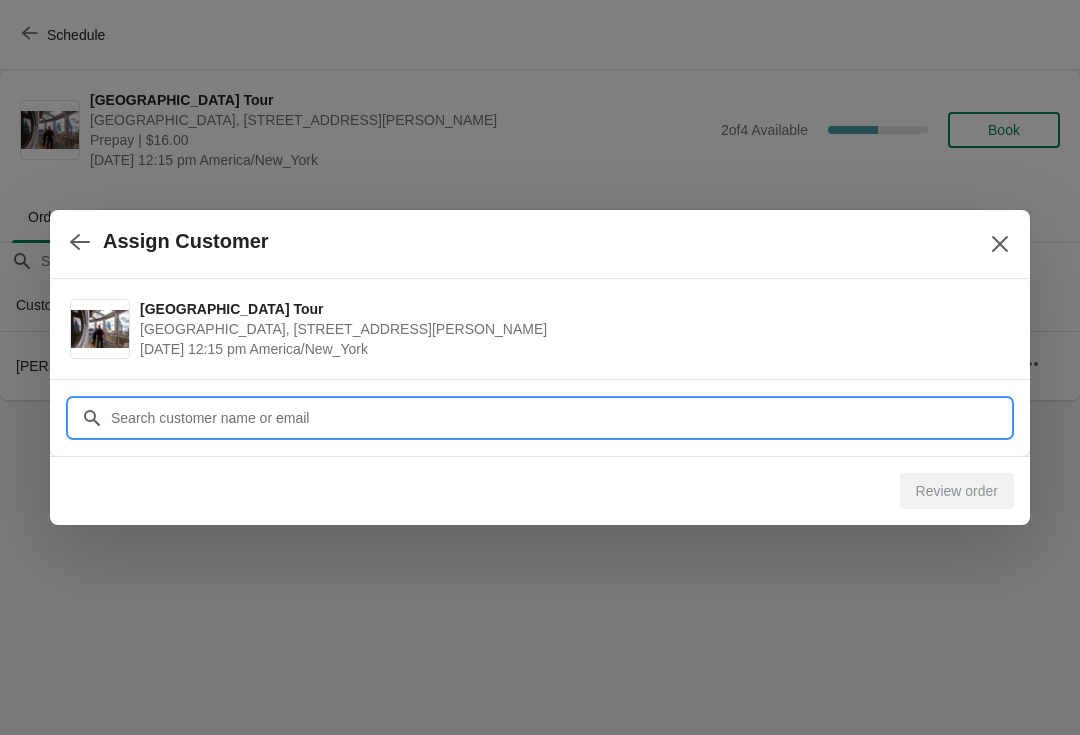 click on "Customer" at bounding box center [560, 418] 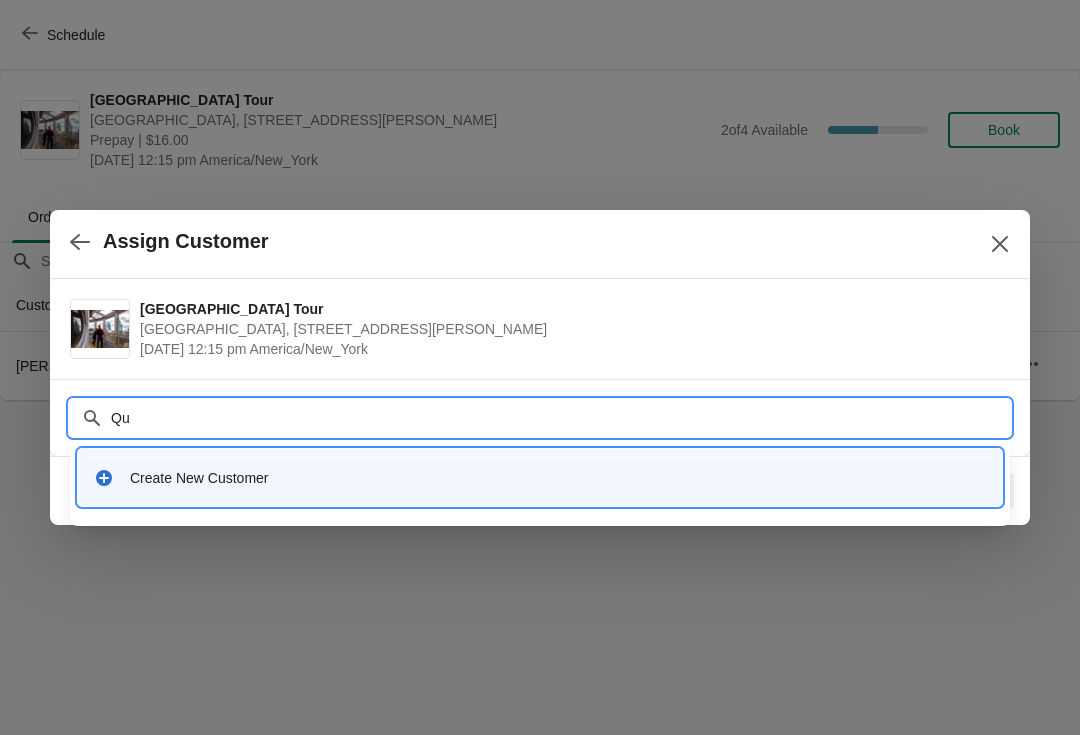 type on "Q" 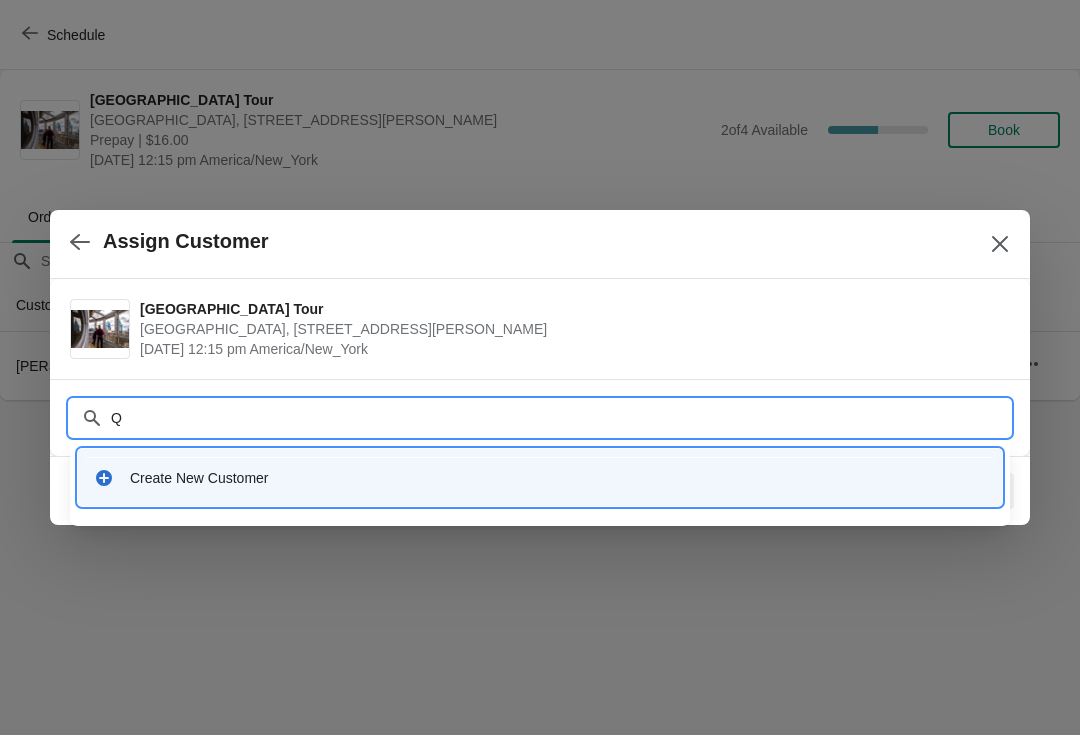 type 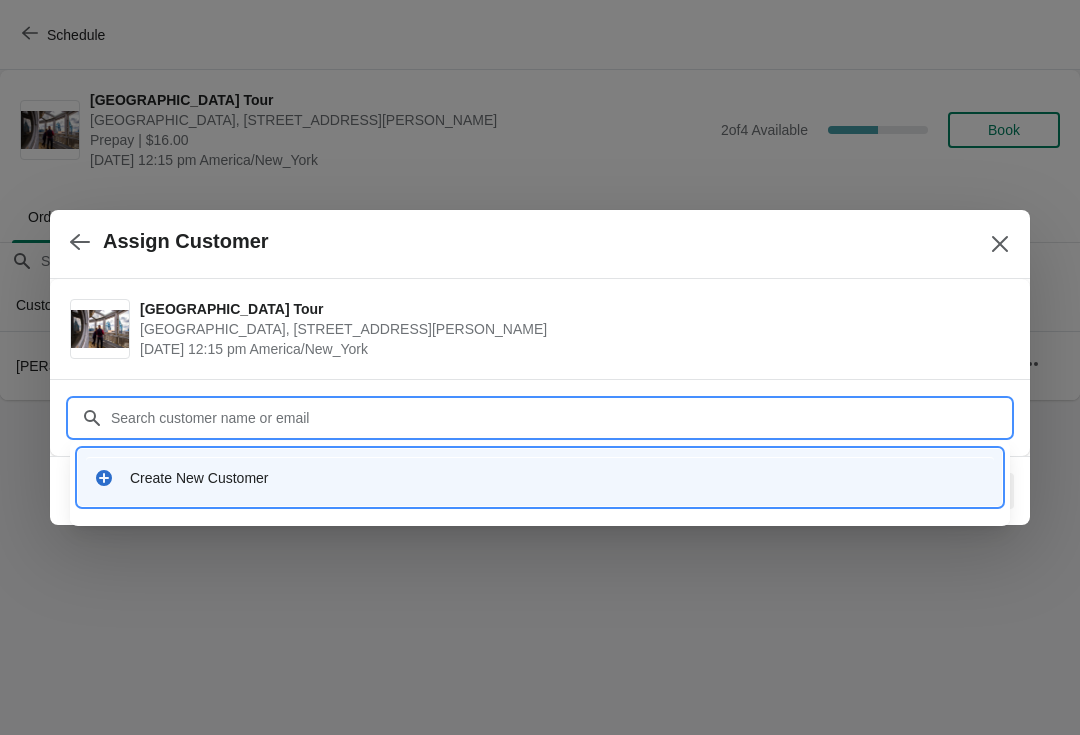 click on "Create New Customer" at bounding box center (558, 478) 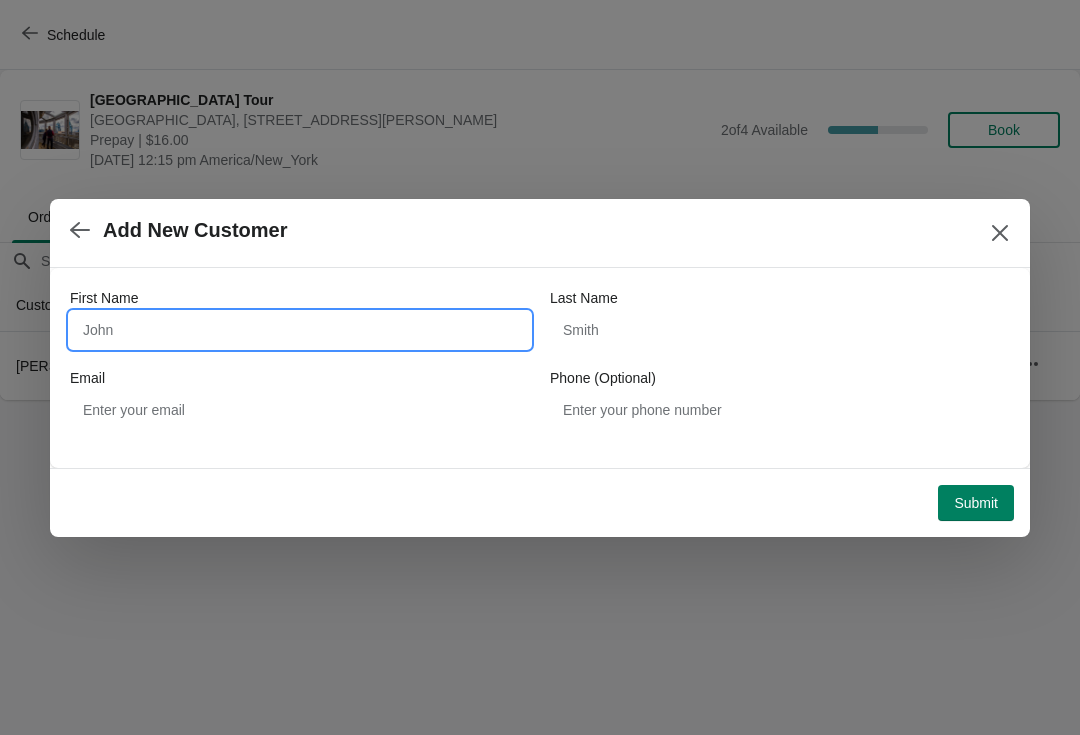 click on "First Name" at bounding box center [300, 330] 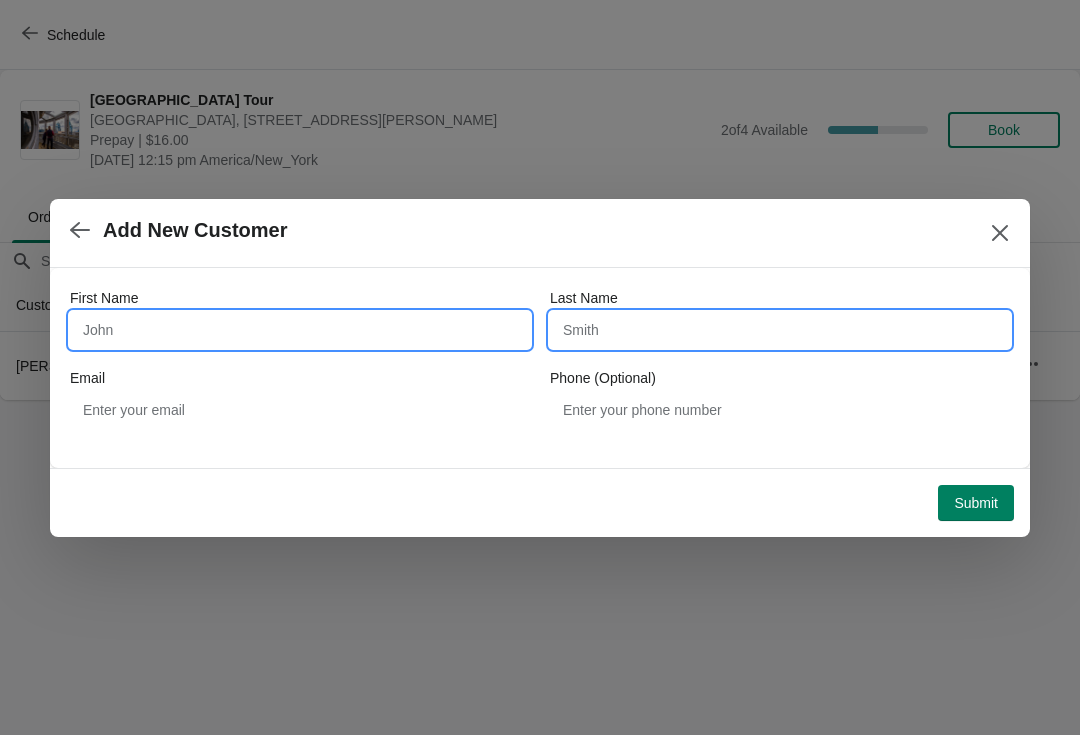 click on "Last Name" at bounding box center [780, 330] 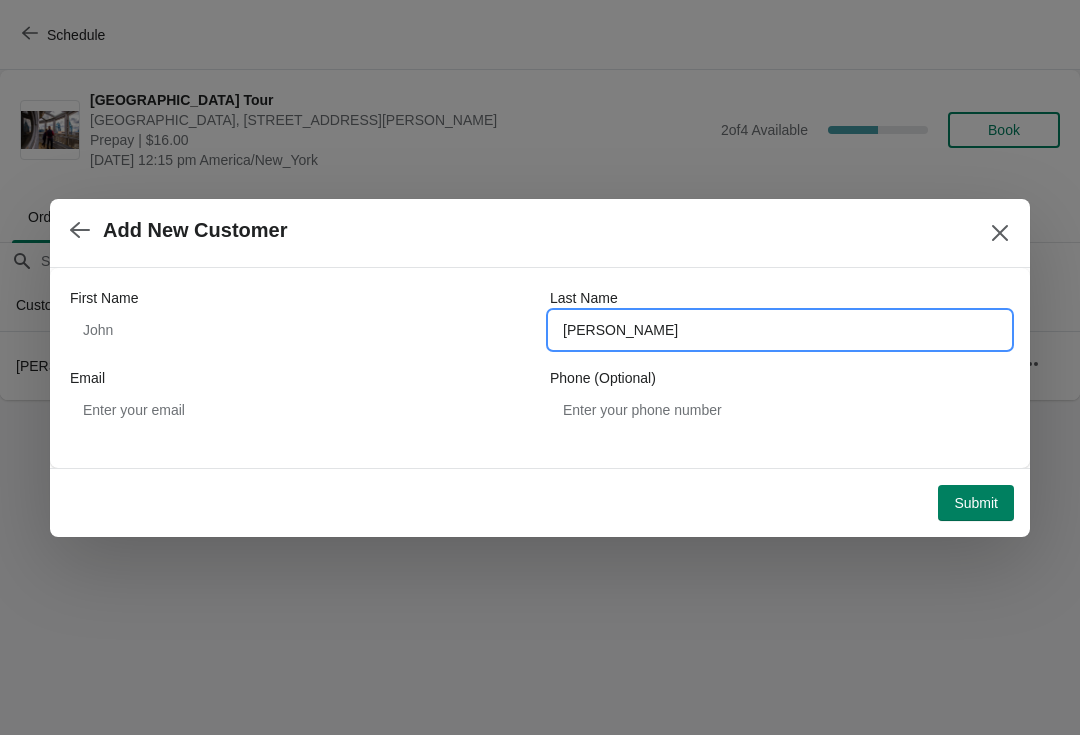 type on "Chu" 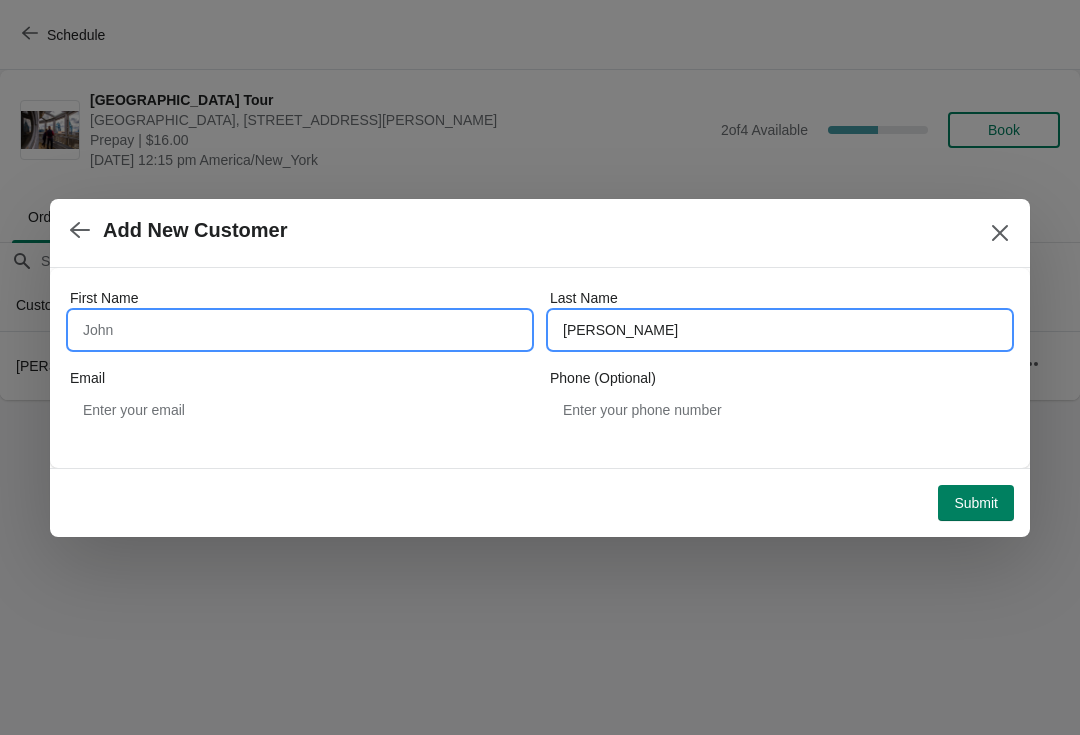 click on "First Name" at bounding box center (300, 330) 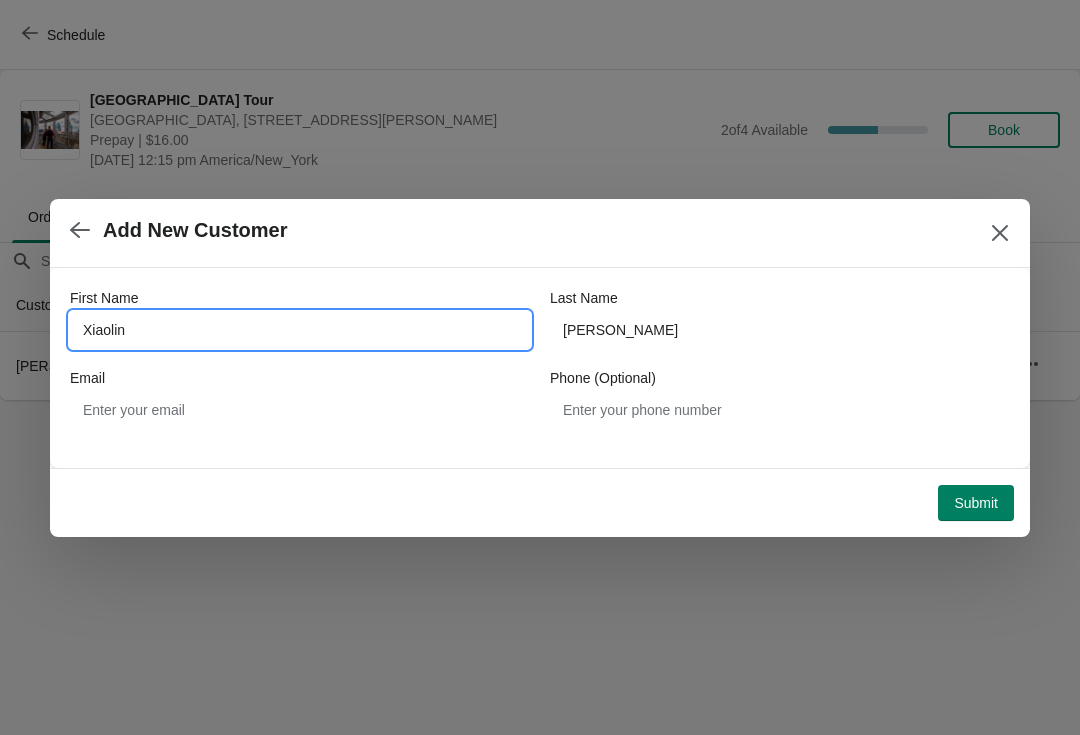 type on "Xiaolin" 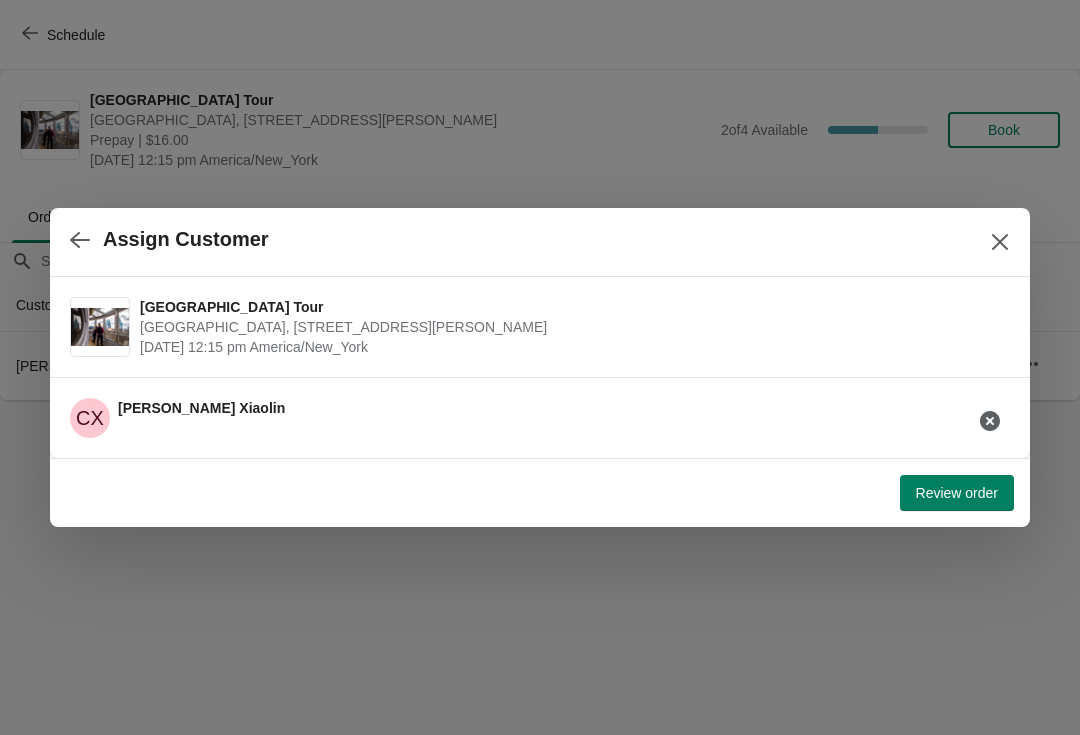 click on "Review order" at bounding box center [957, 493] 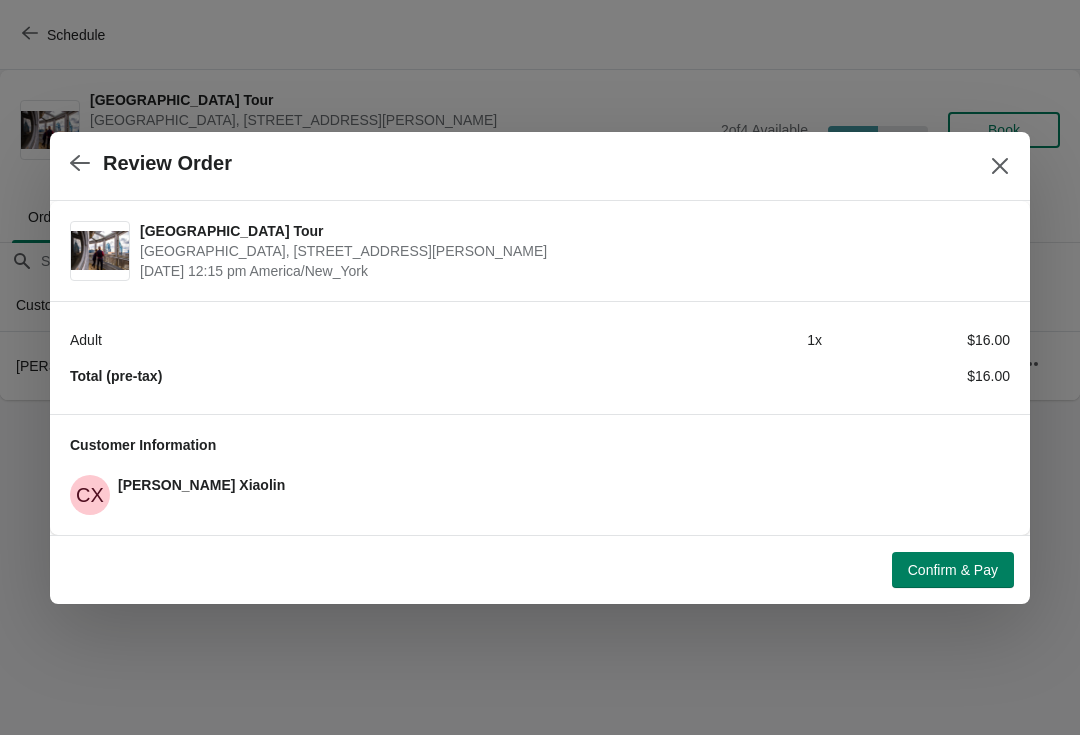click on "Confirm & Pay" at bounding box center (953, 570) 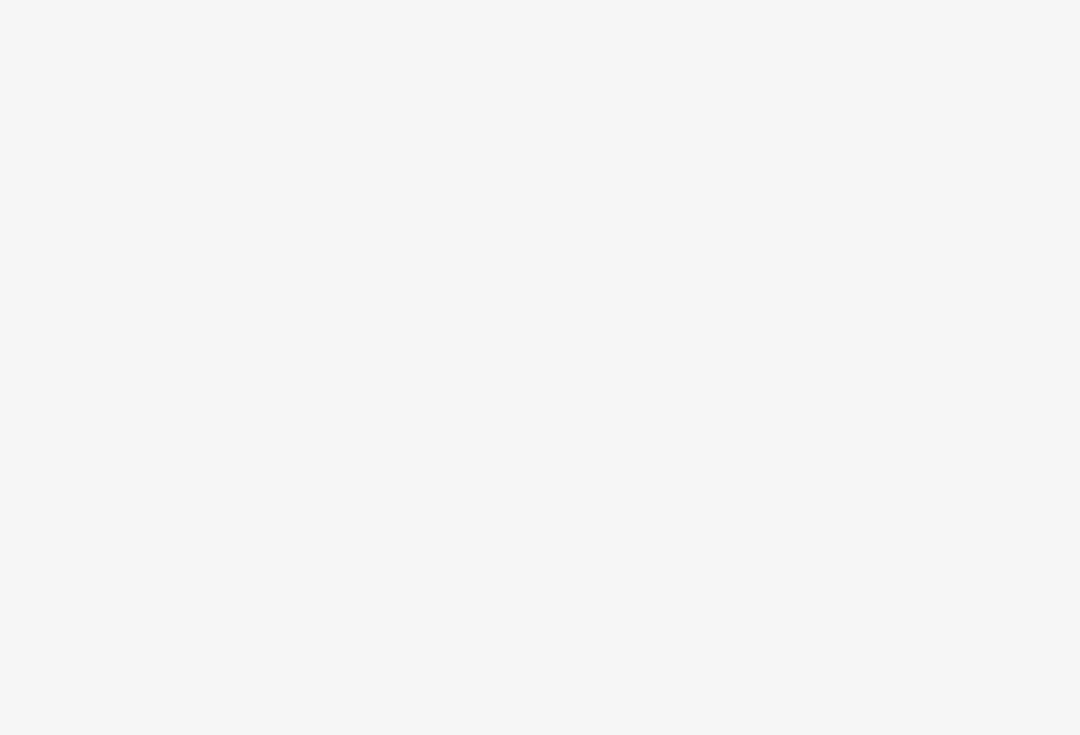 scroll, scrollTop: 0, scrollLeft: 0, axis: both 